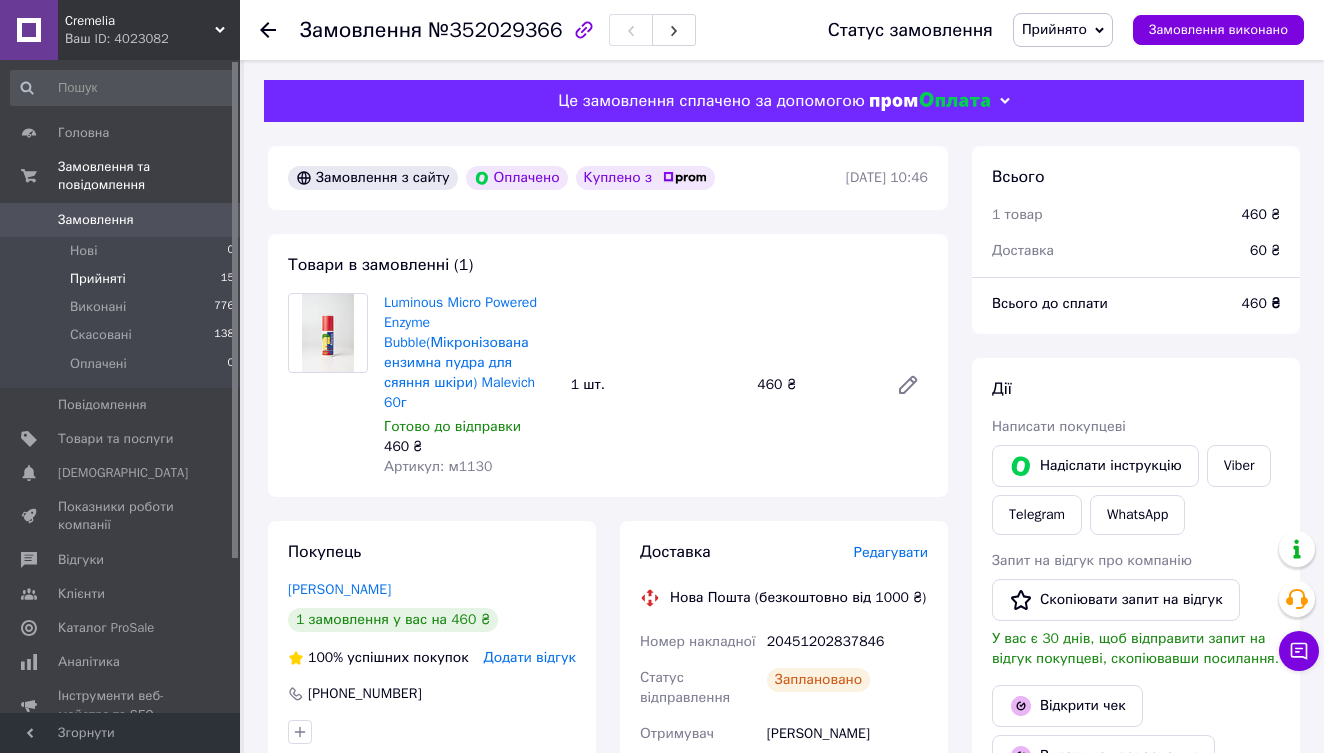 scroll, scrollTop: 0, scrollLeft: 0, axis: both 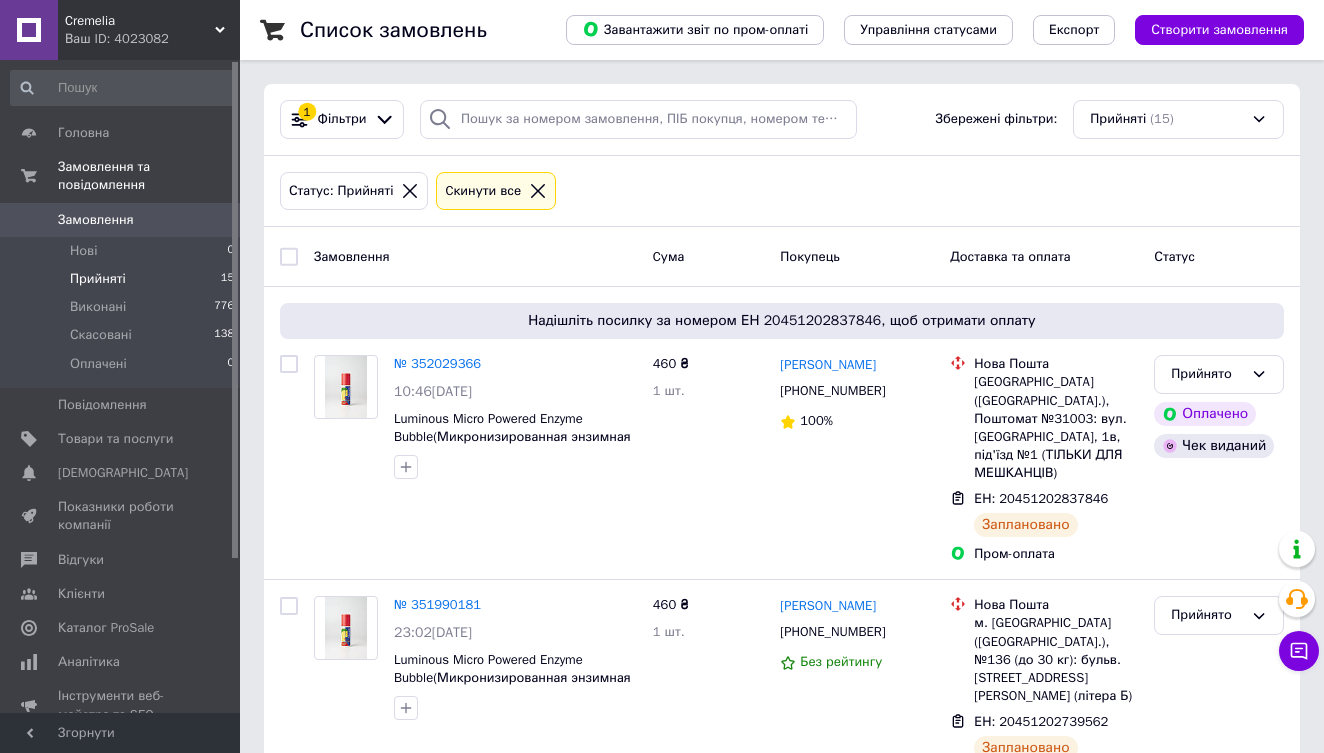 drag, startPoint x: 1153, startPoint y: 37, endPoint x: 1135, endPoint y: 44, distance: 19.313208 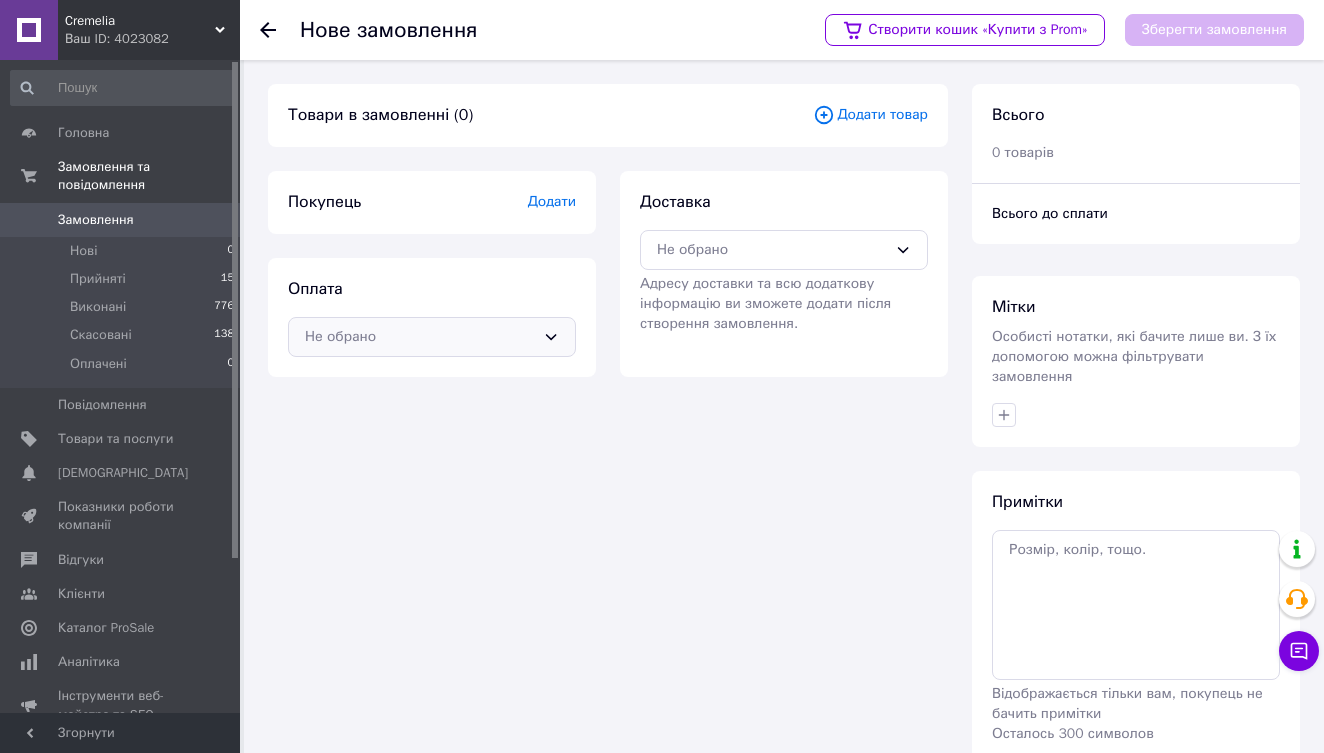 click on "Не обрано" at bounding box center (432, 337) 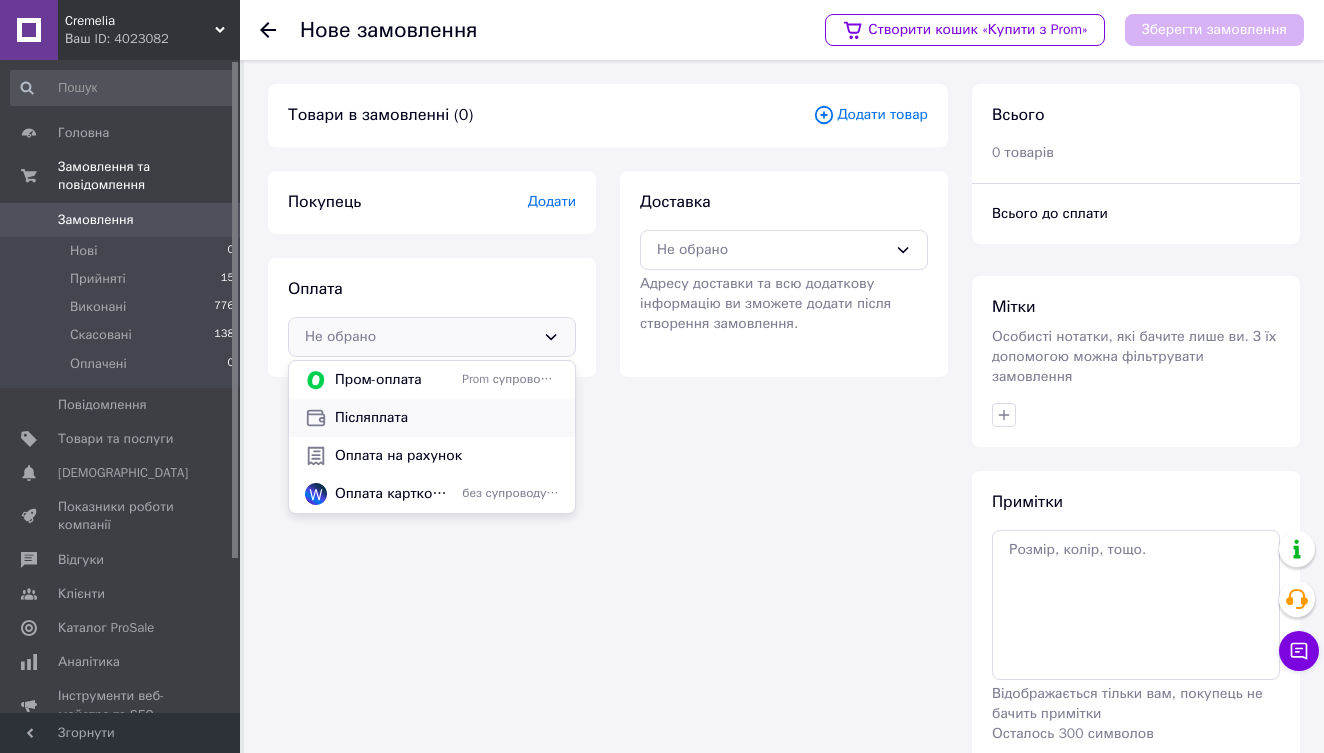 click on "Післяплата" at bounding box center [432, 418] 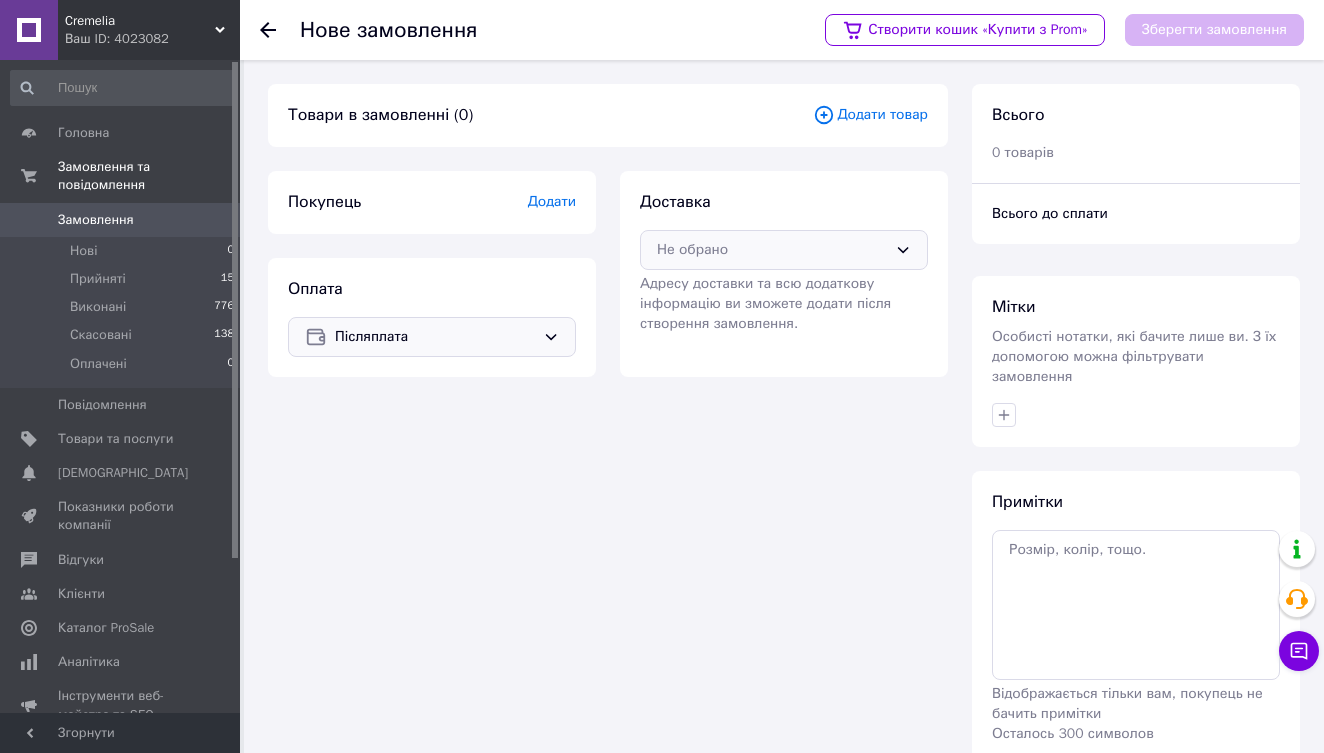 click on "Не обрано" at bounding box center [772, 250] 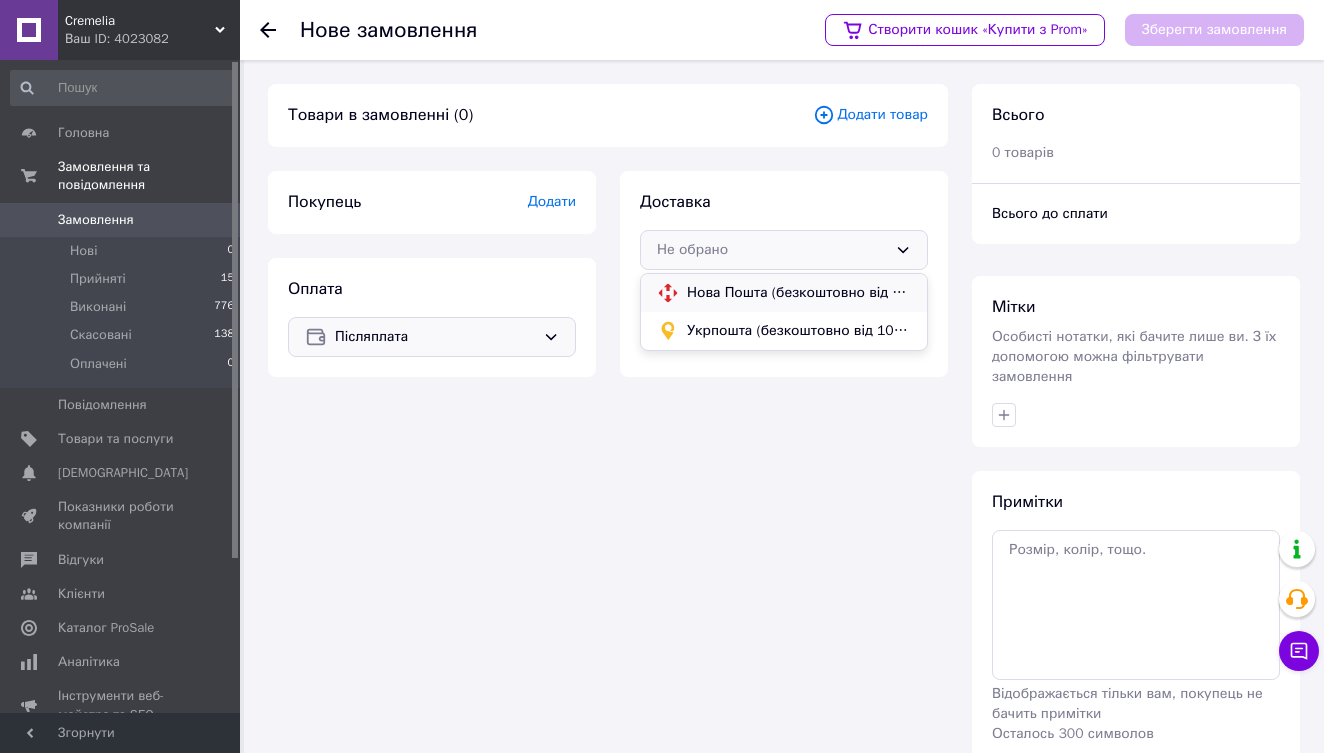 click on "Нова Пошта (безкоштовно від 1000 ₴)" at bounding box center [784, 293] 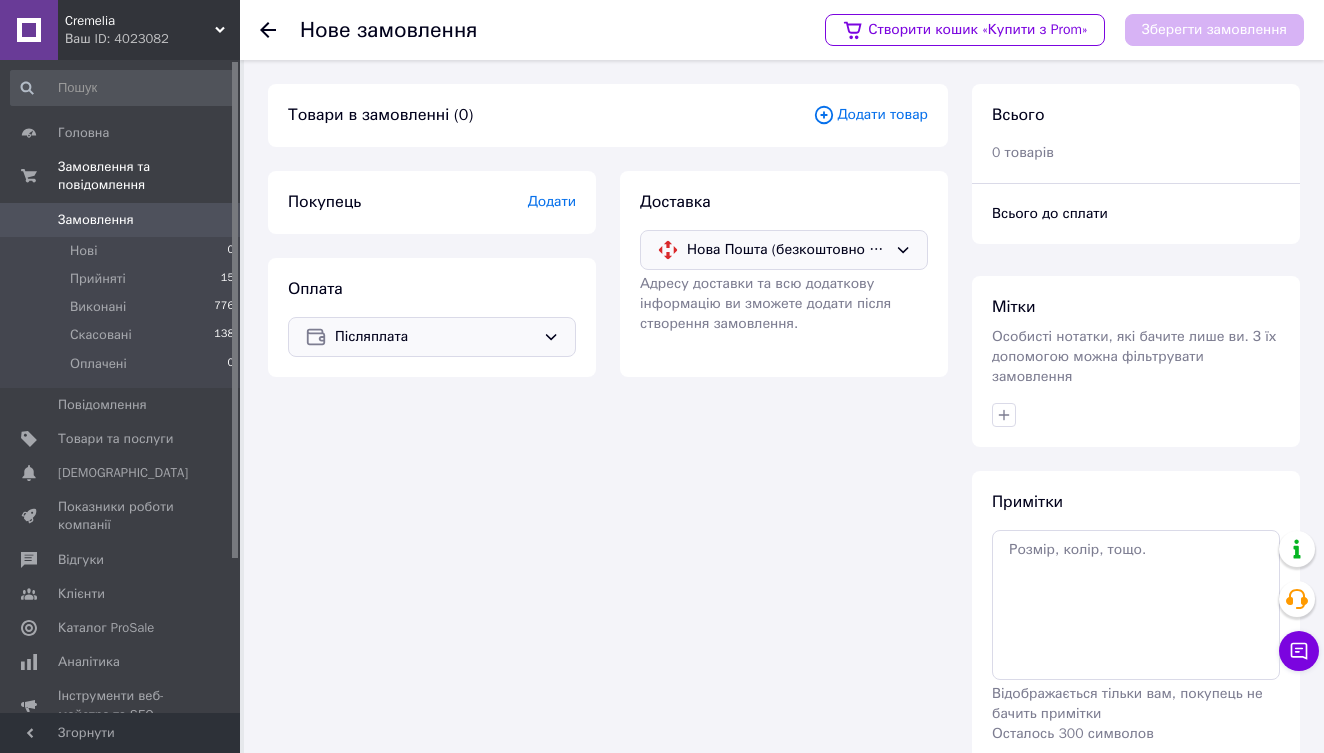 click on "Додати" at bounding box center (552, 201) 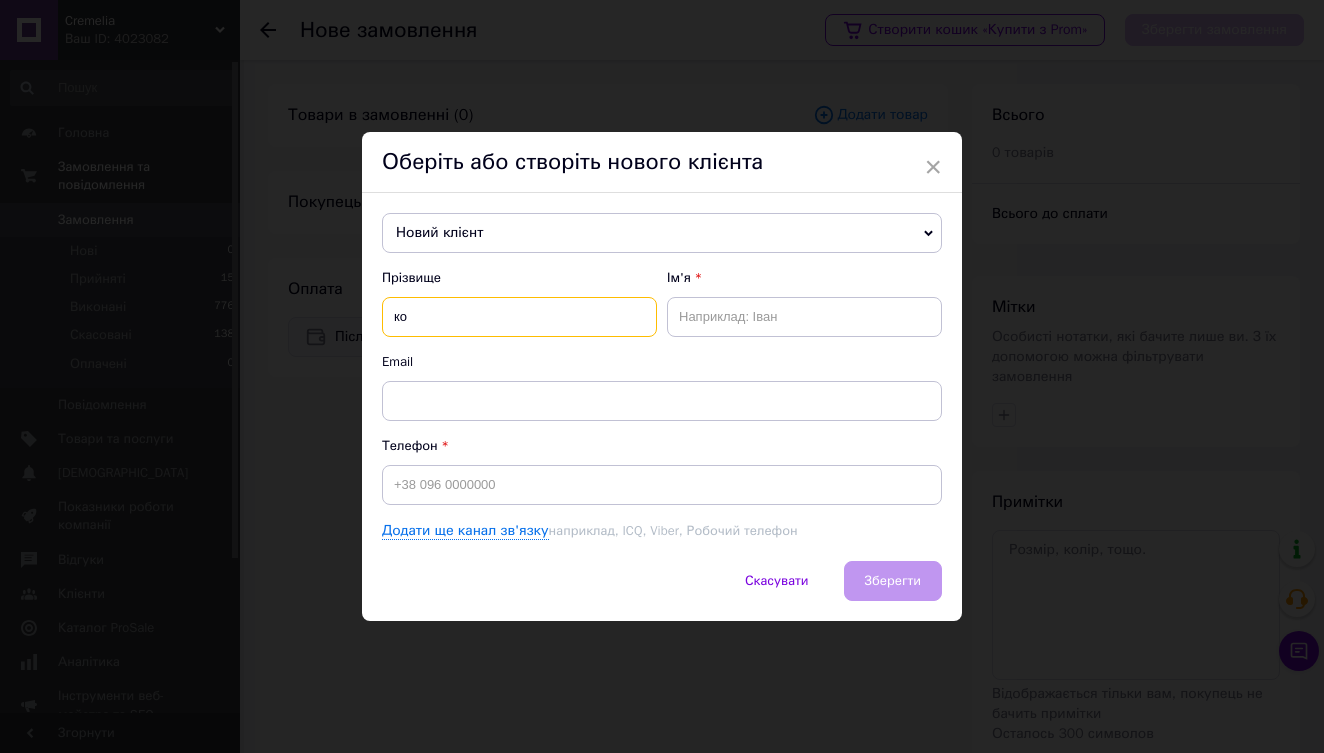 type on "к" 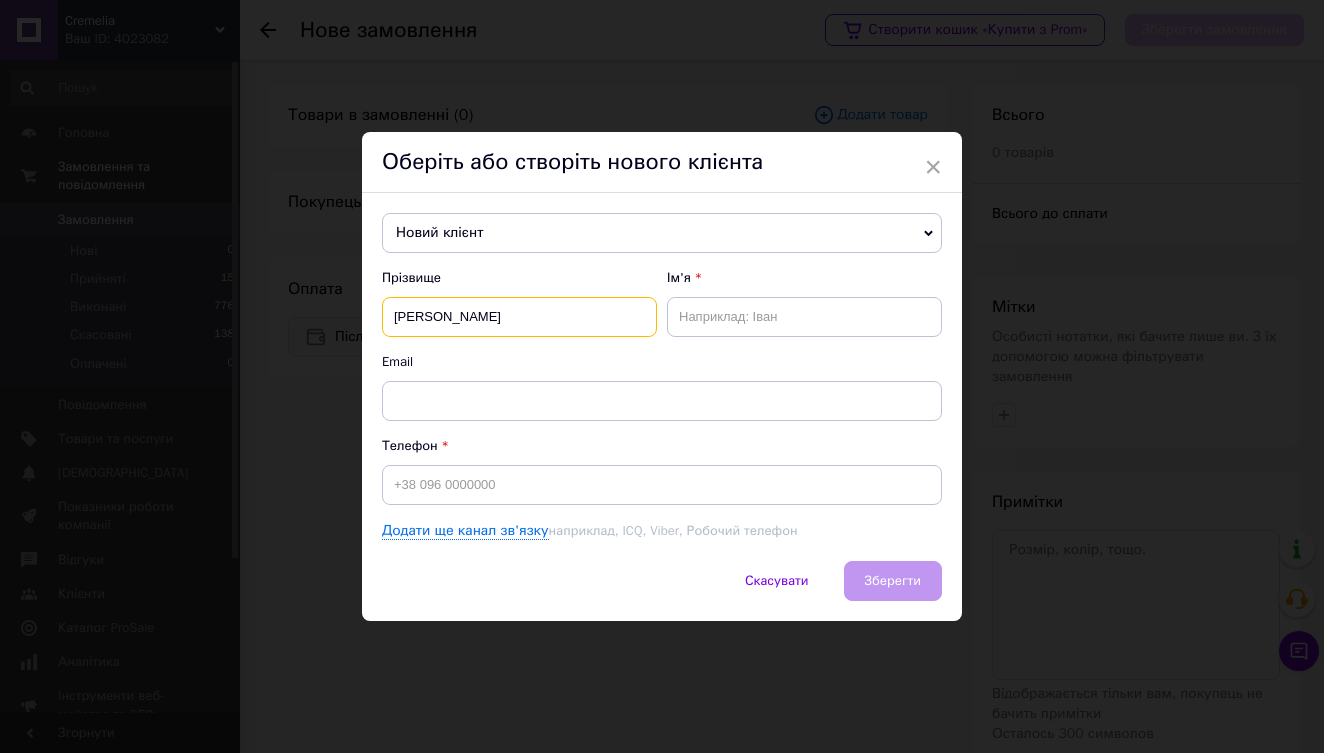 type on "[PERSON_NAME]" 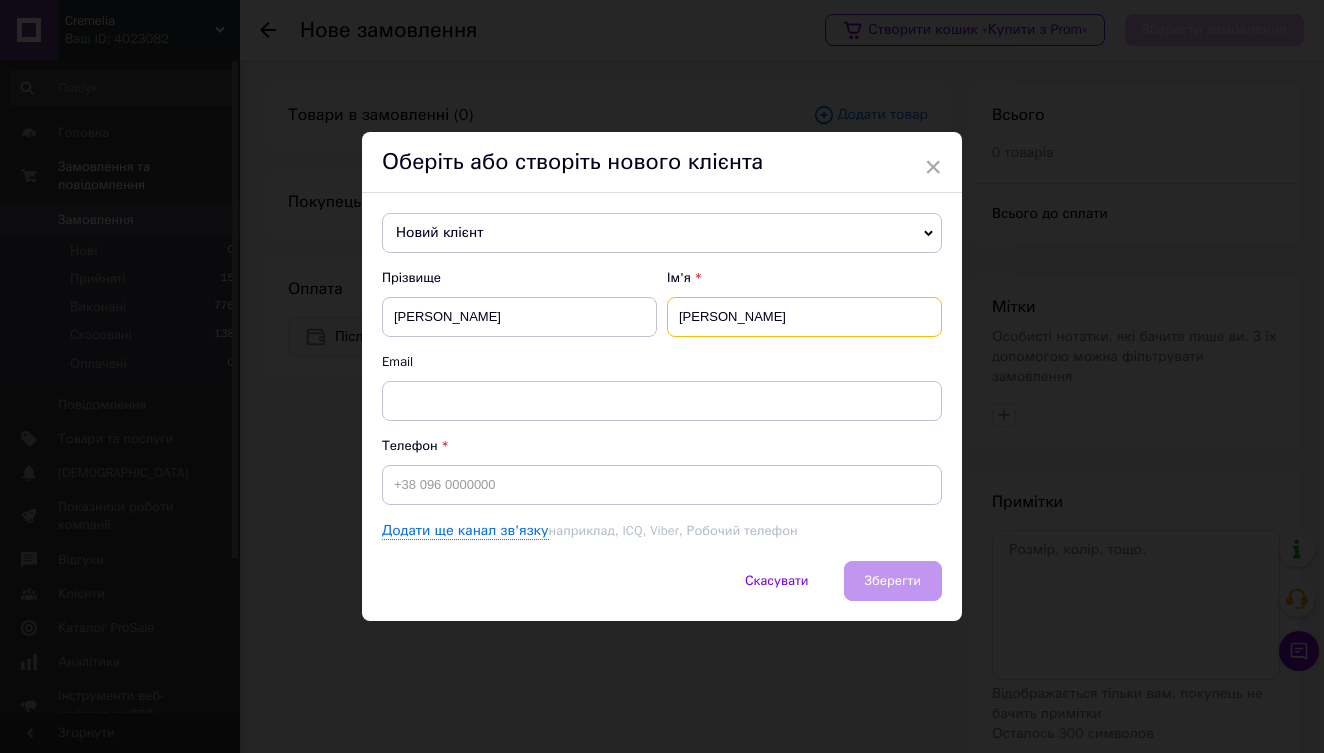 type on "[PERSON_NAME]" 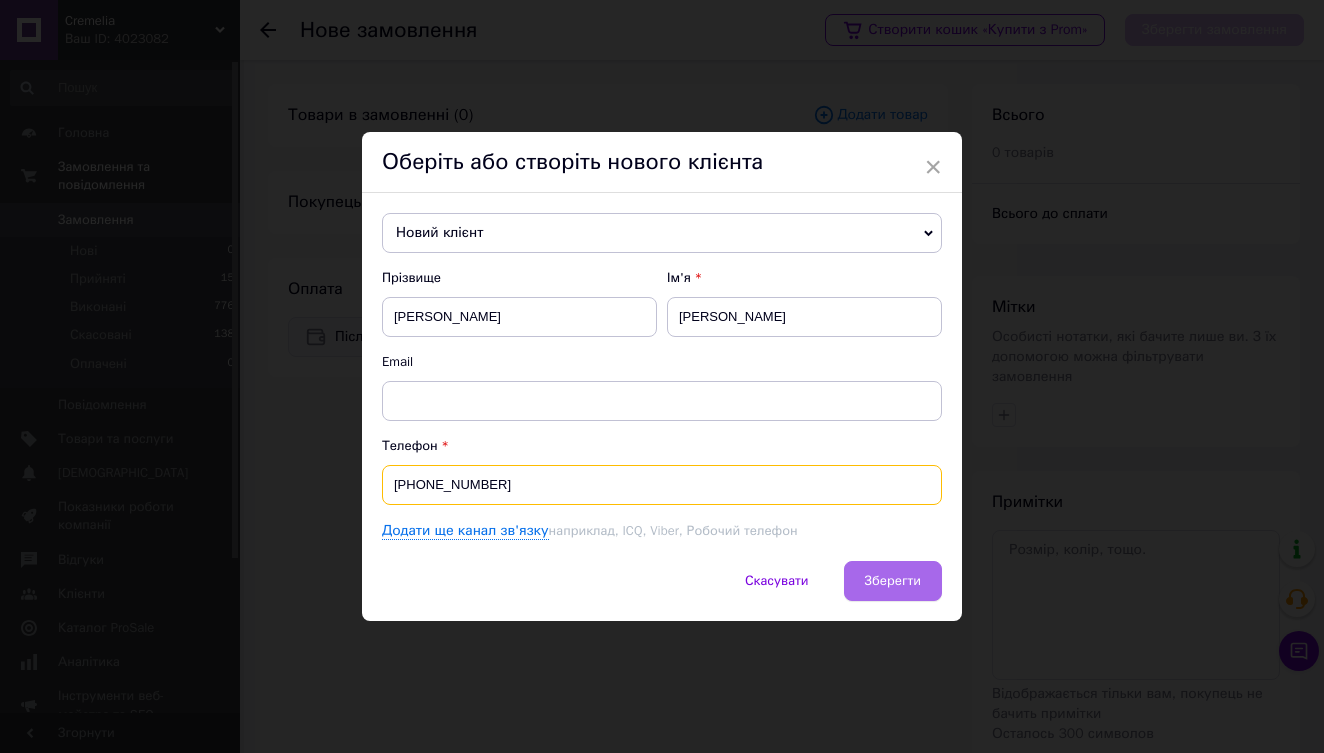 type on "[PHONE_NUMBER]" 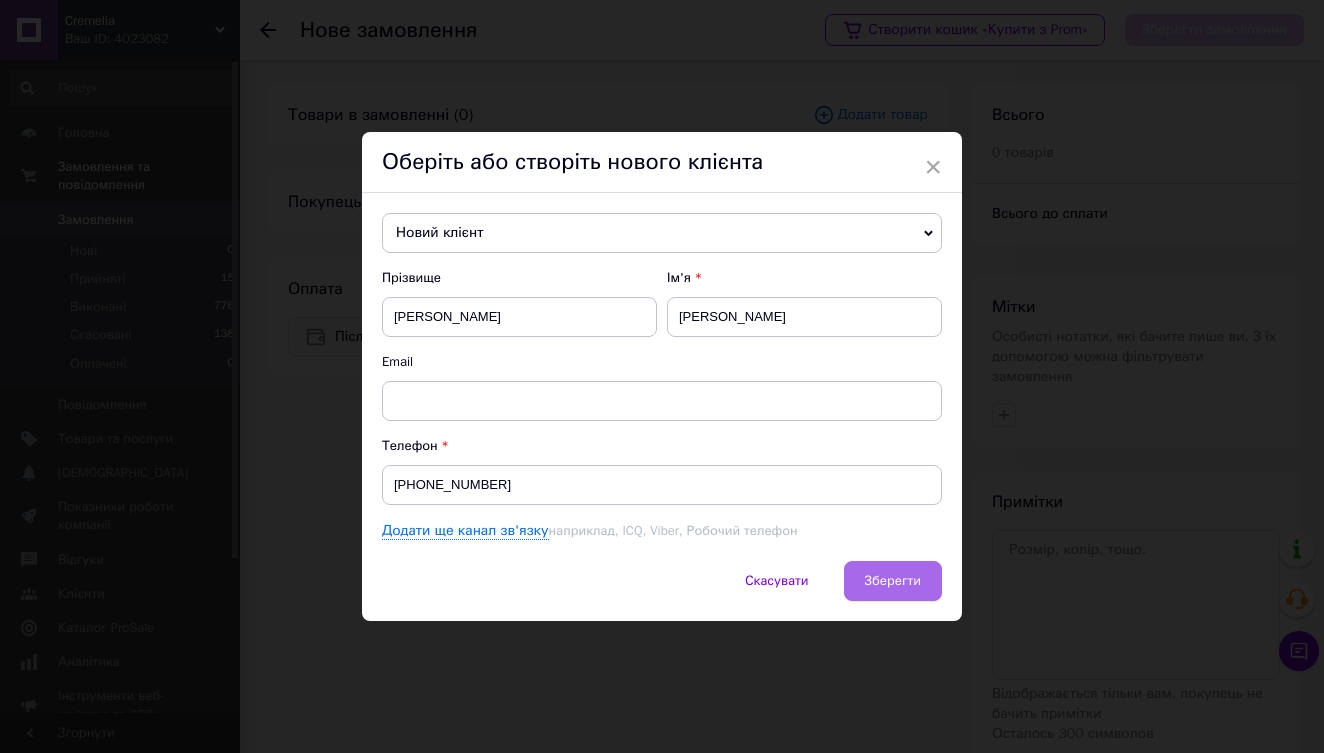 click on "Зберегти" at bounding box center (893, 581) 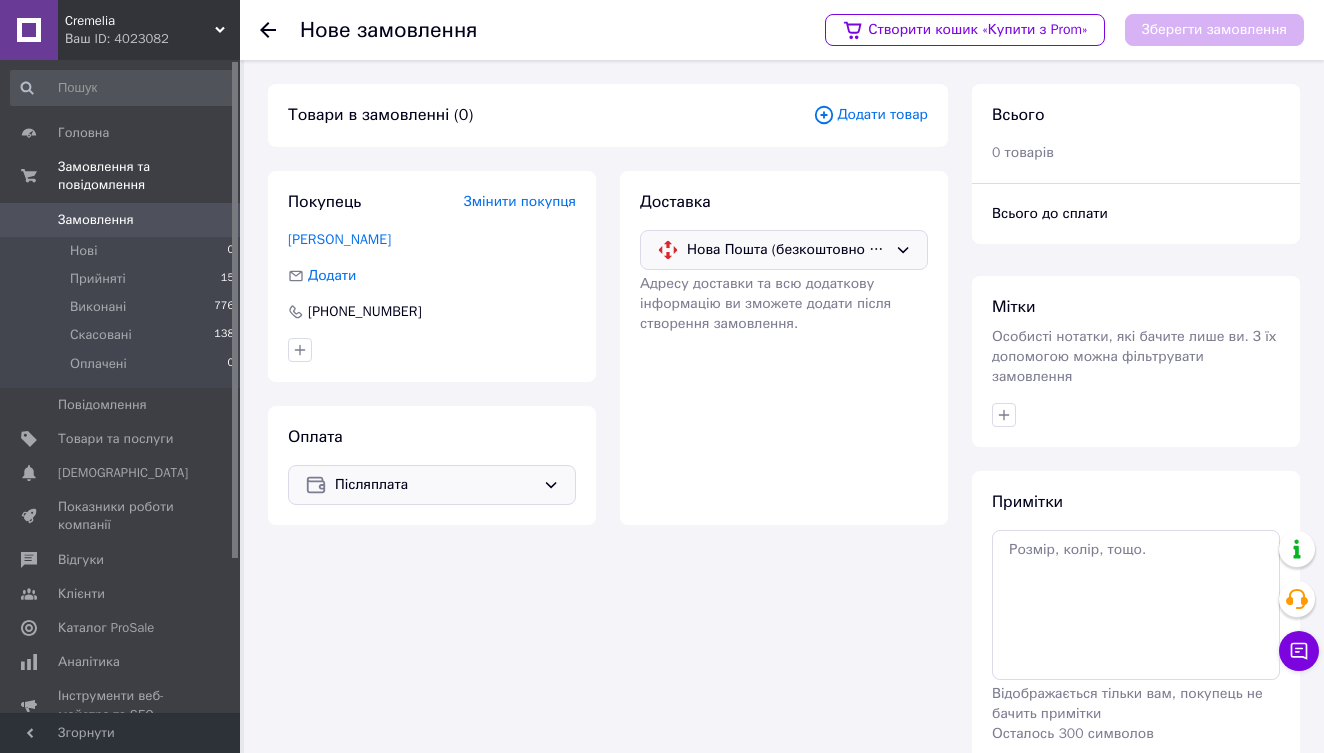 click on "Товари в замовленні (0) Додати товар" at bounding box center (608, 115) 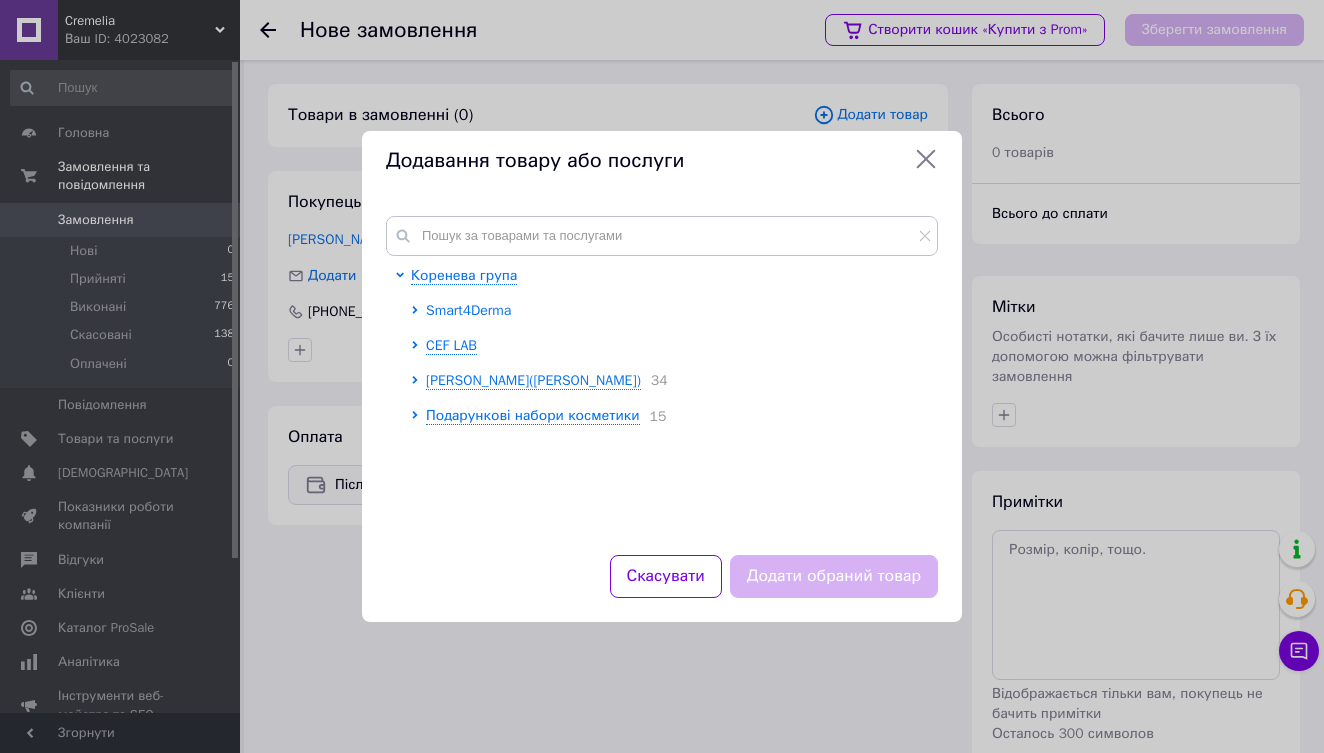 click on "Smart4Derma" at bounding box center (468, 310) 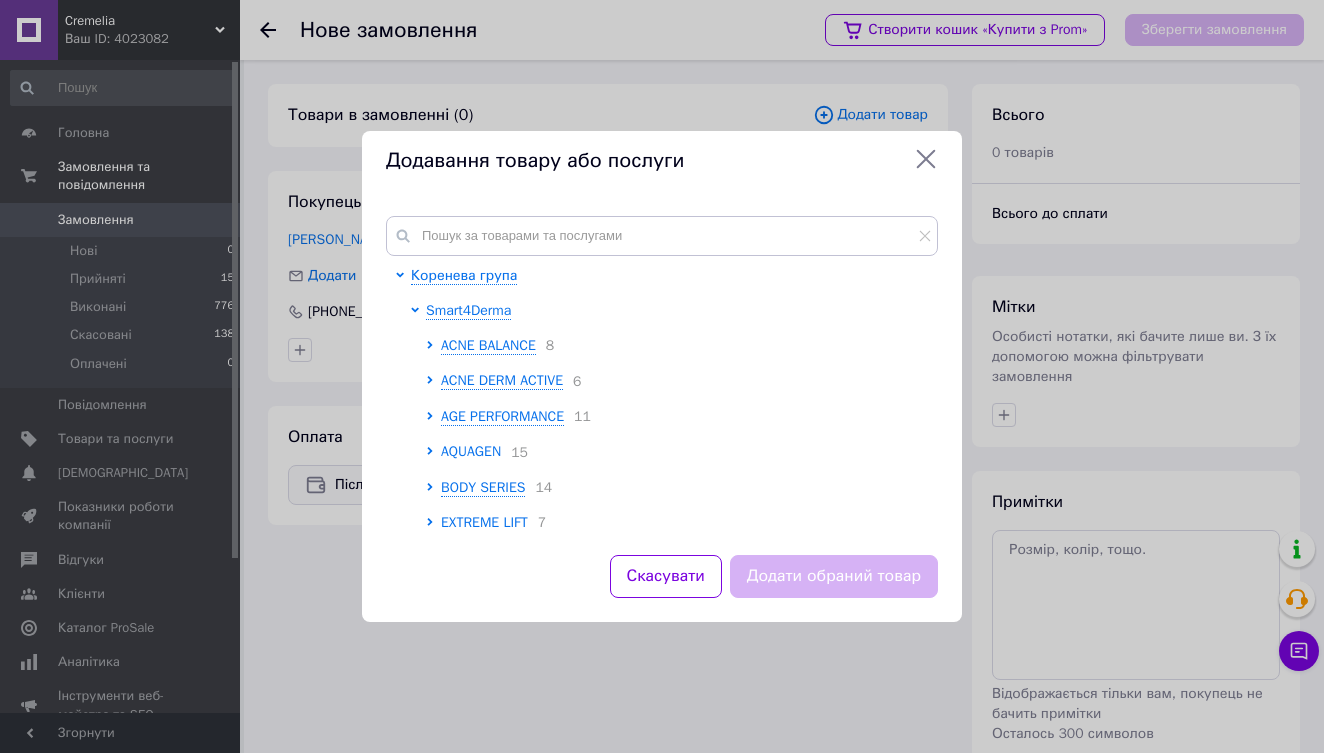 click on "AQUAGEN" at bounding box center [471, 451] 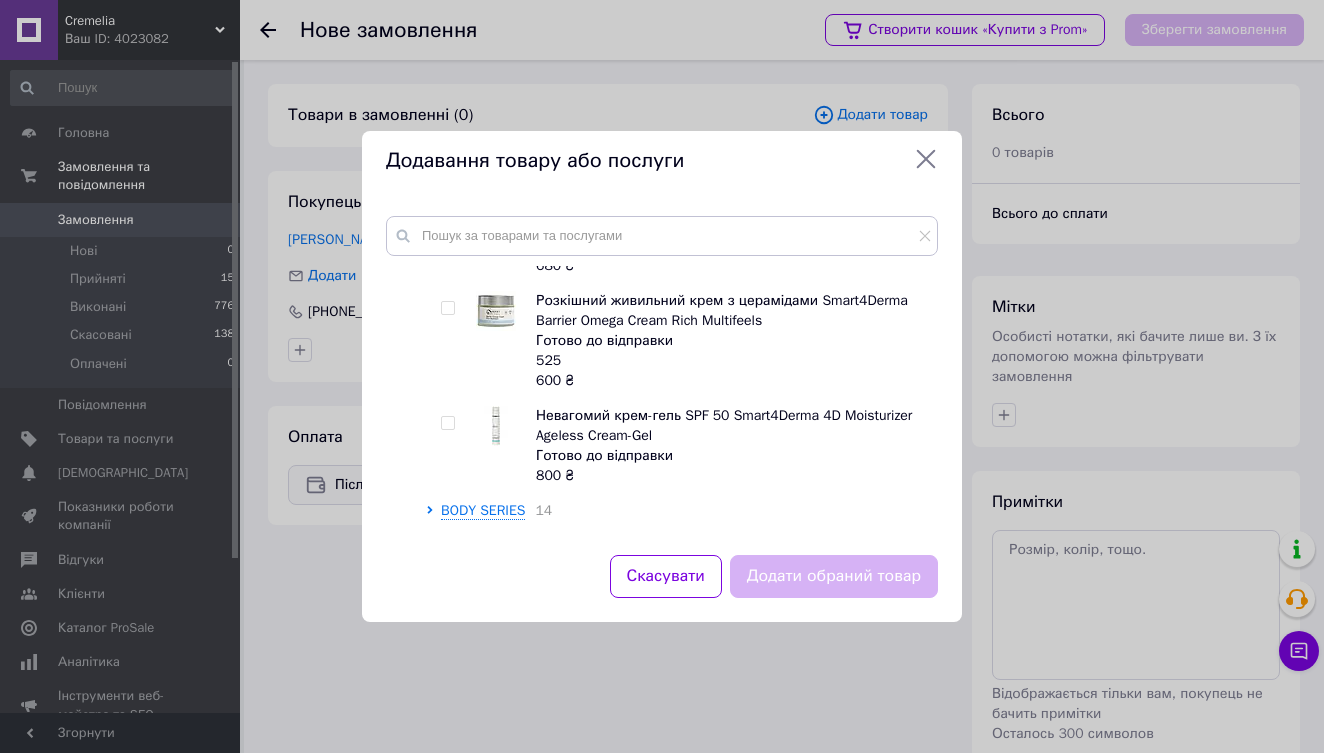 scroll, scrollTop: 2100, scrollLeft: 0, axis: vertical 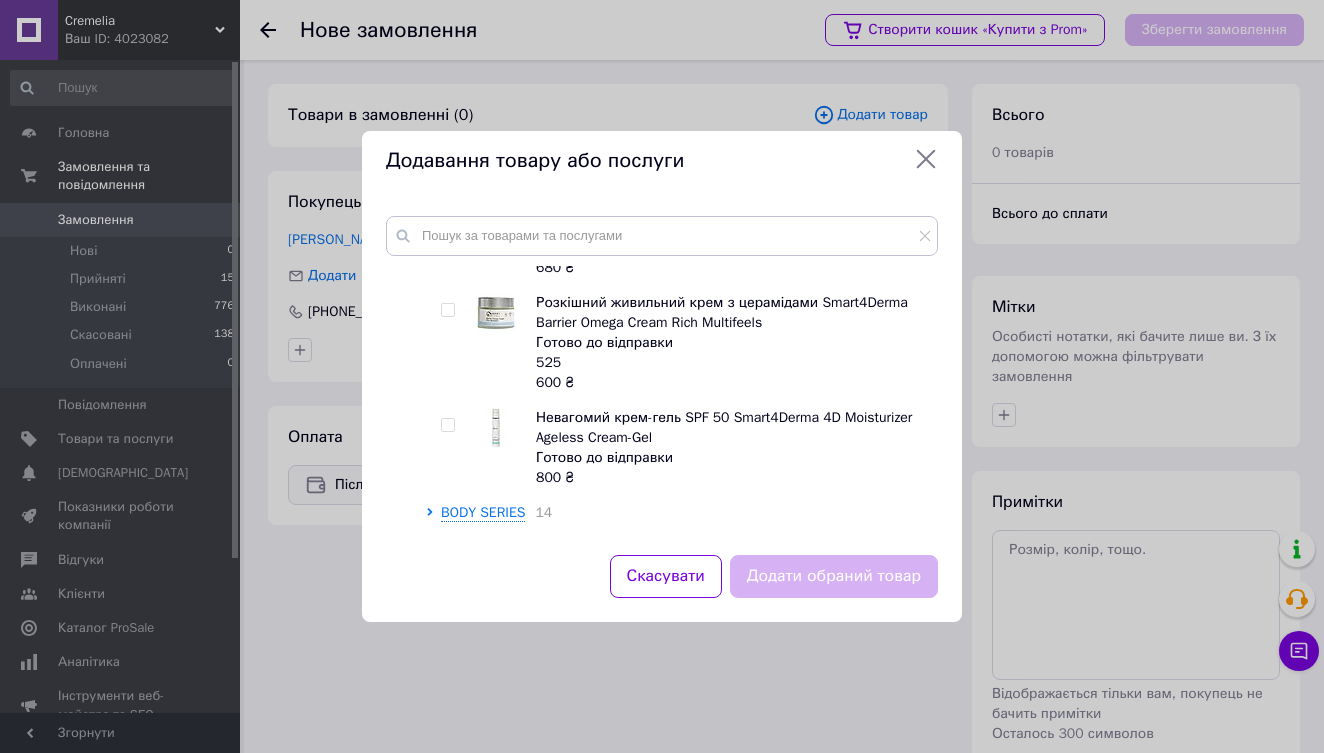 click at bounding box center (447, 310) 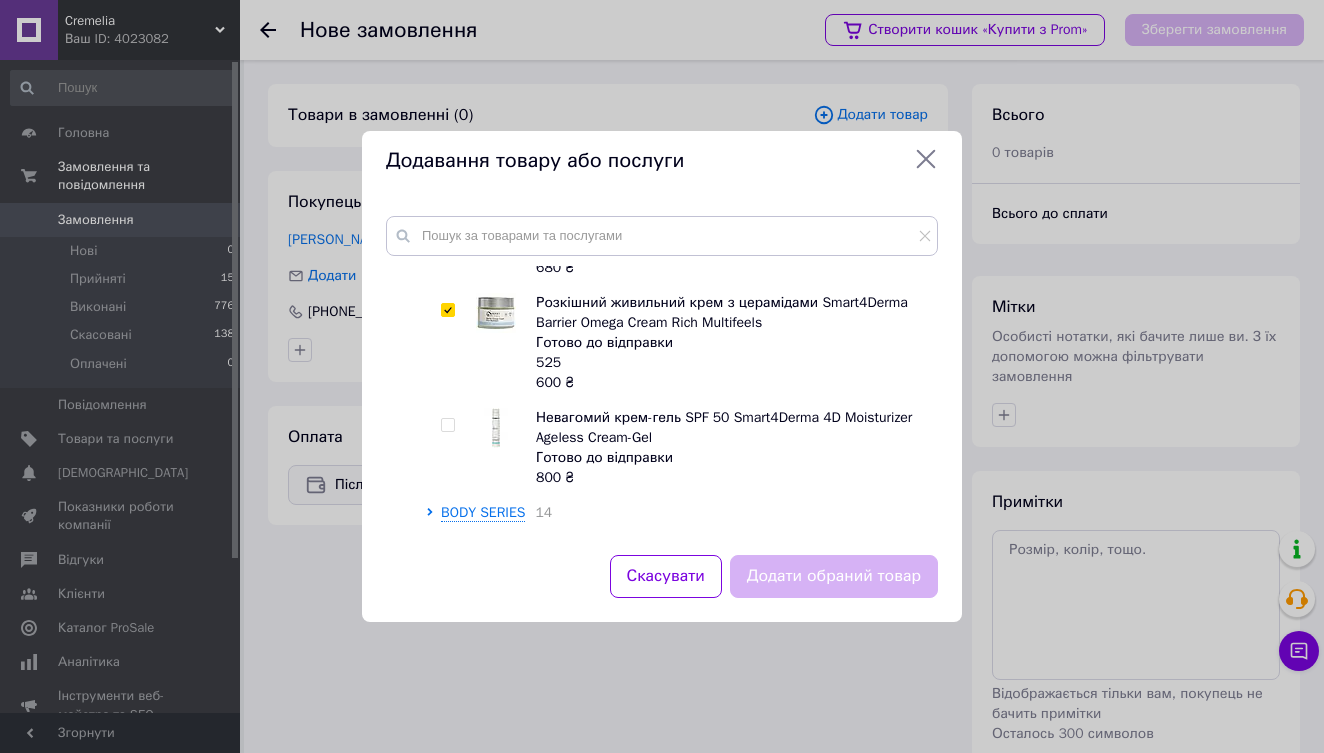 checkbox on "true" 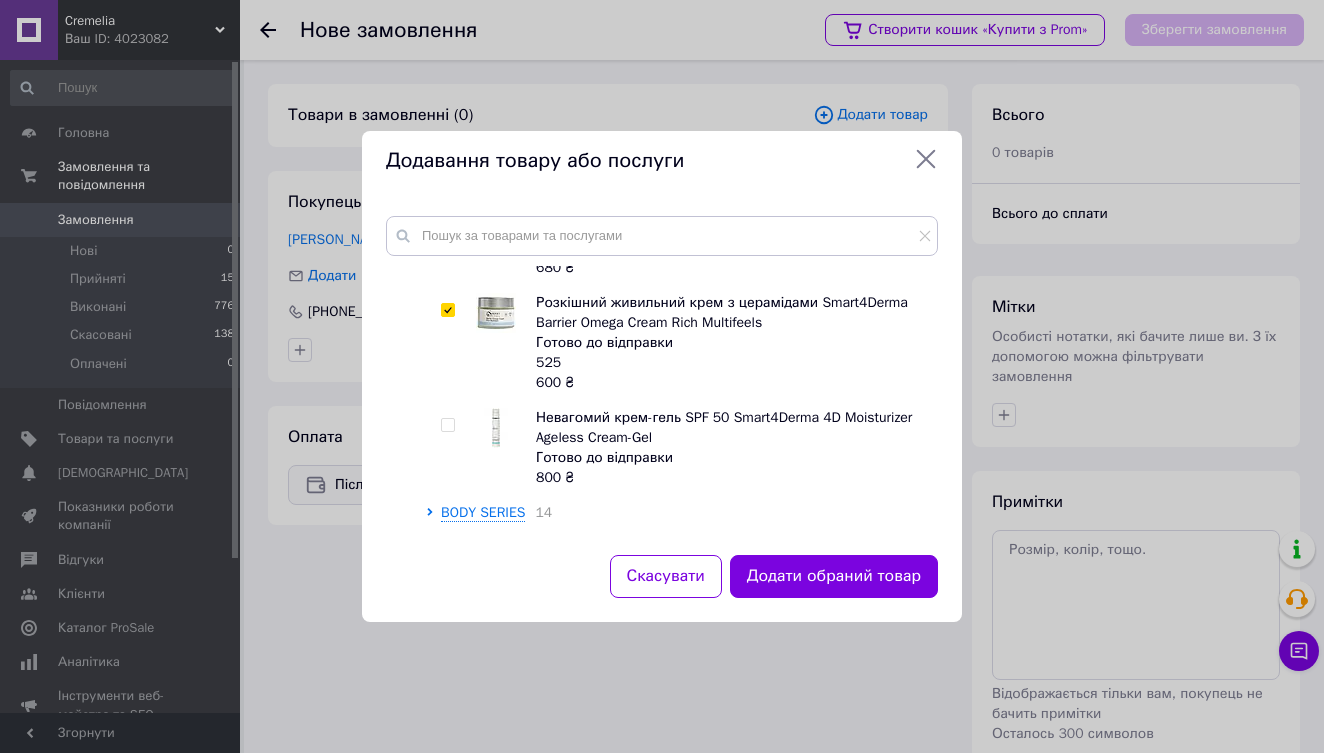 click on "Додати обраний товар" at bounding box center (834, 576) 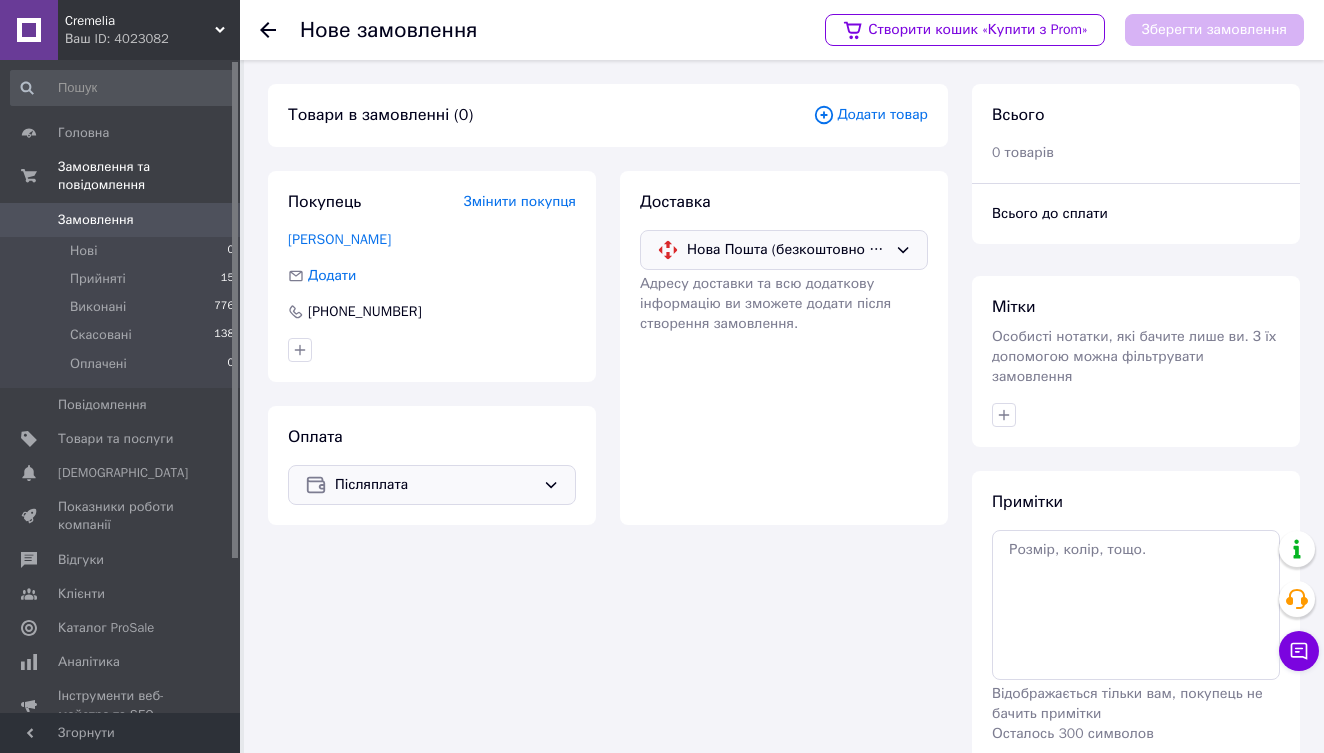 click on "Додати товар" at bounding box center [870, 115] 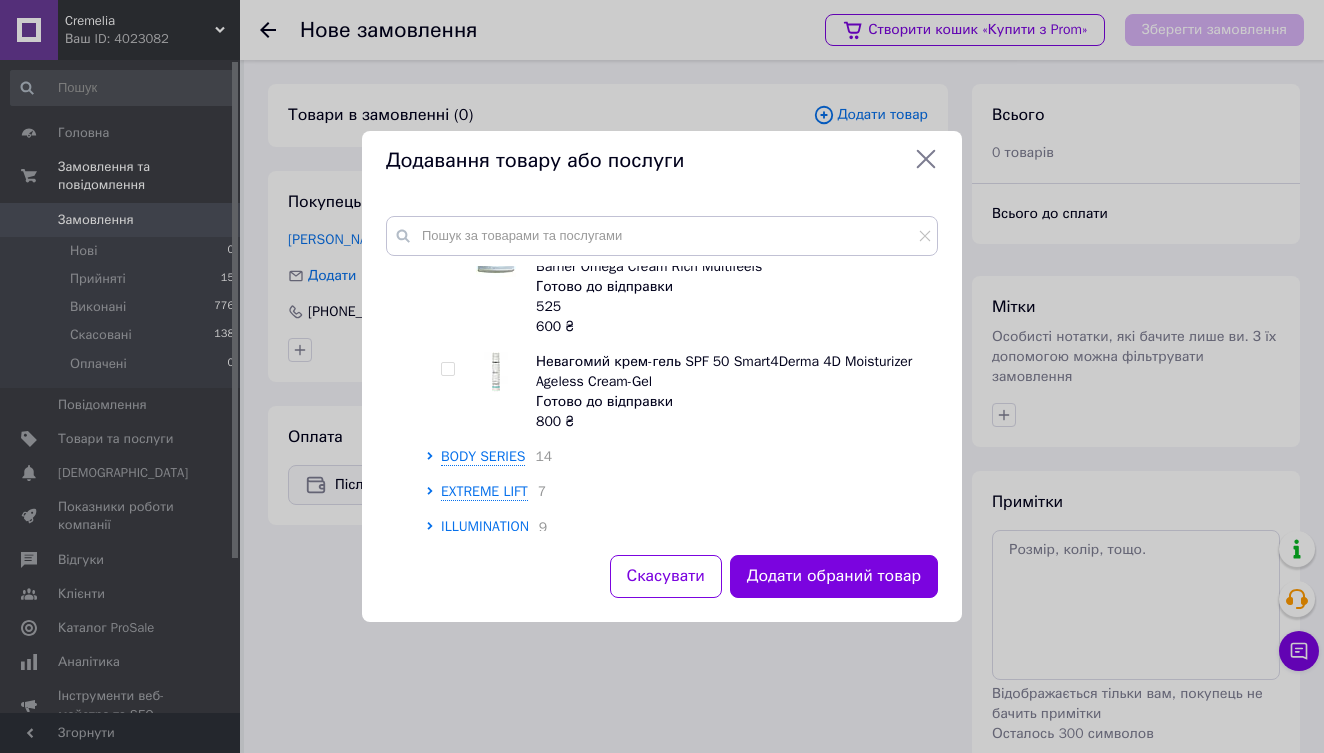 scroll, scrollTop: 2121, scrollLeft: 0, axis: vertical 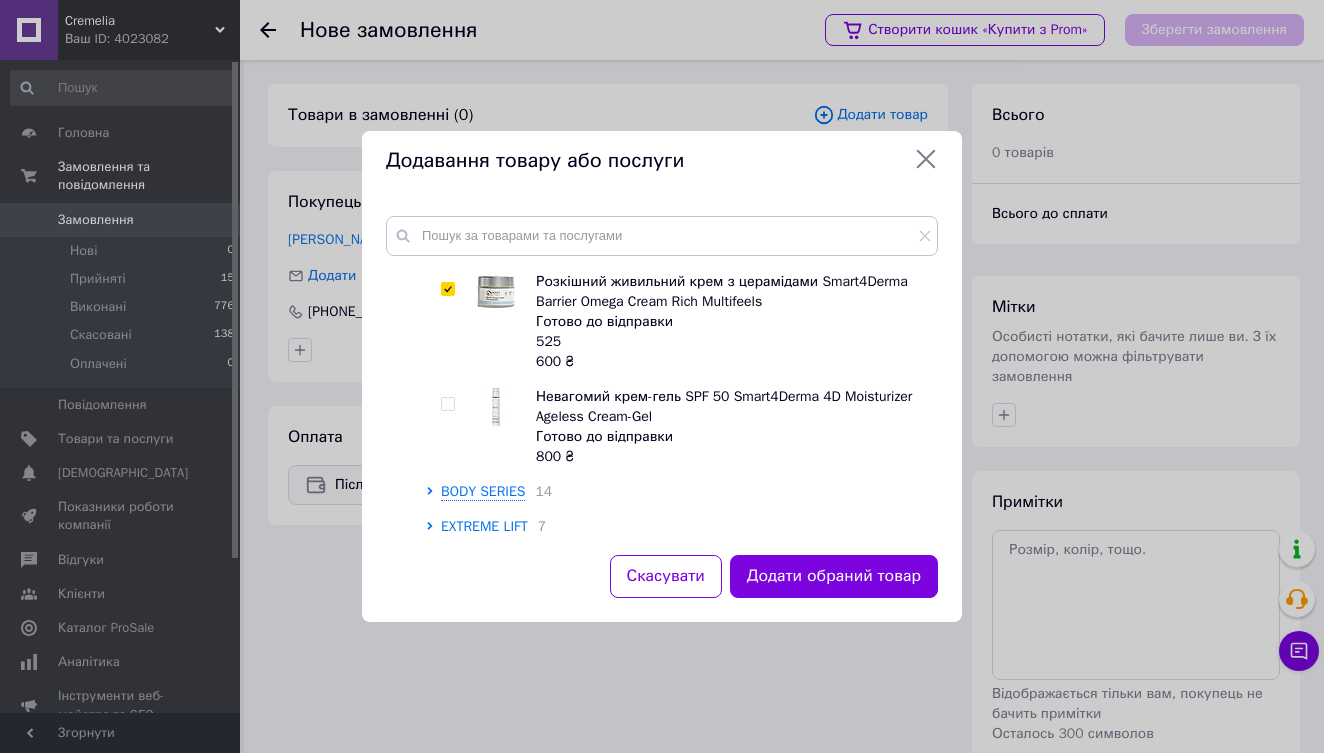 click on "Додати обраний товар" at bounding box center (834, 576) 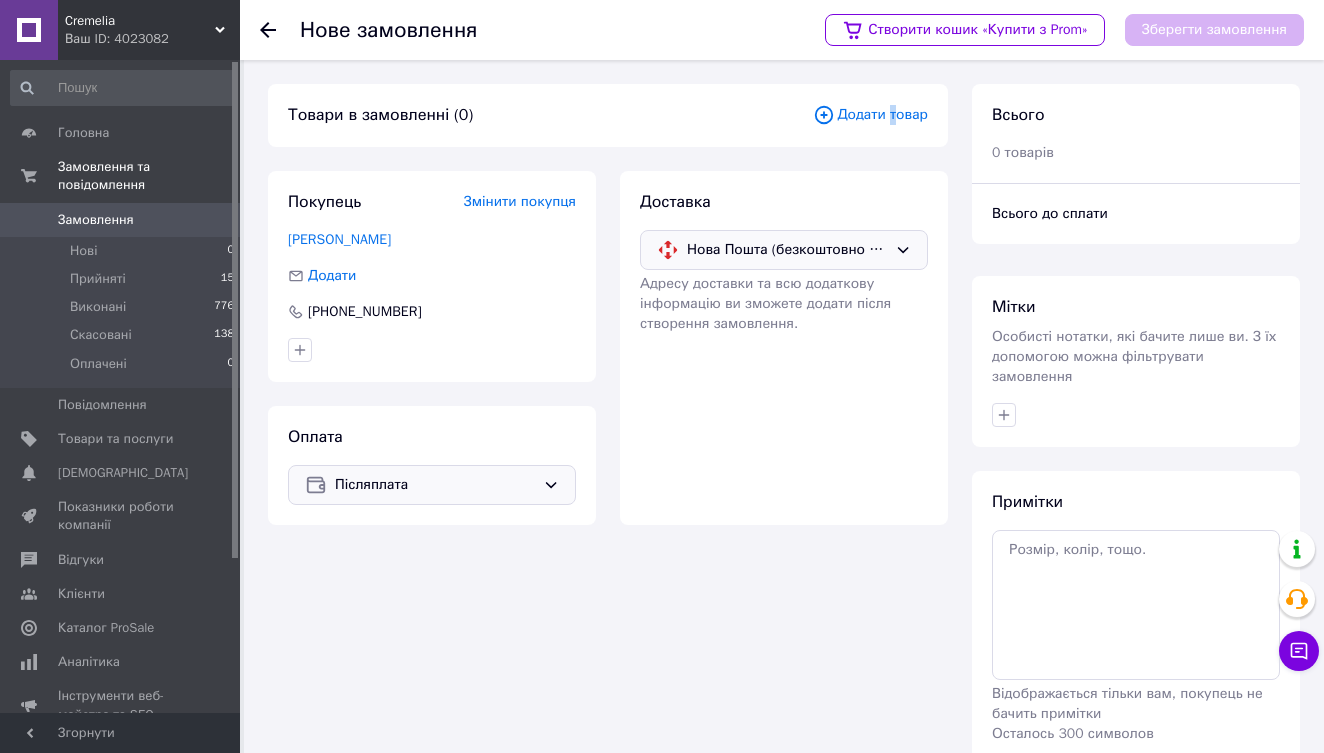 click on "Додати товар" at bounding box center (870, 115) 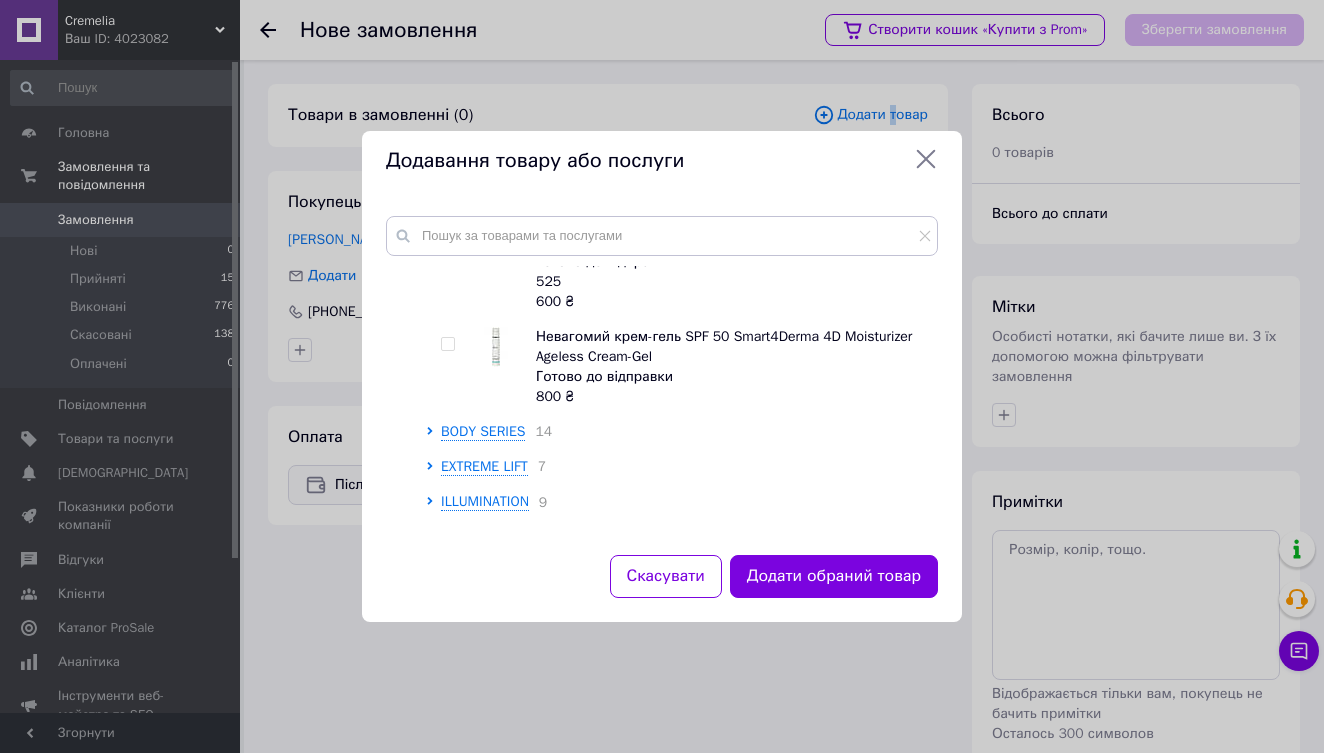 scroll, scrollTop: 2219, scrollLeft: 0, axis: vertical 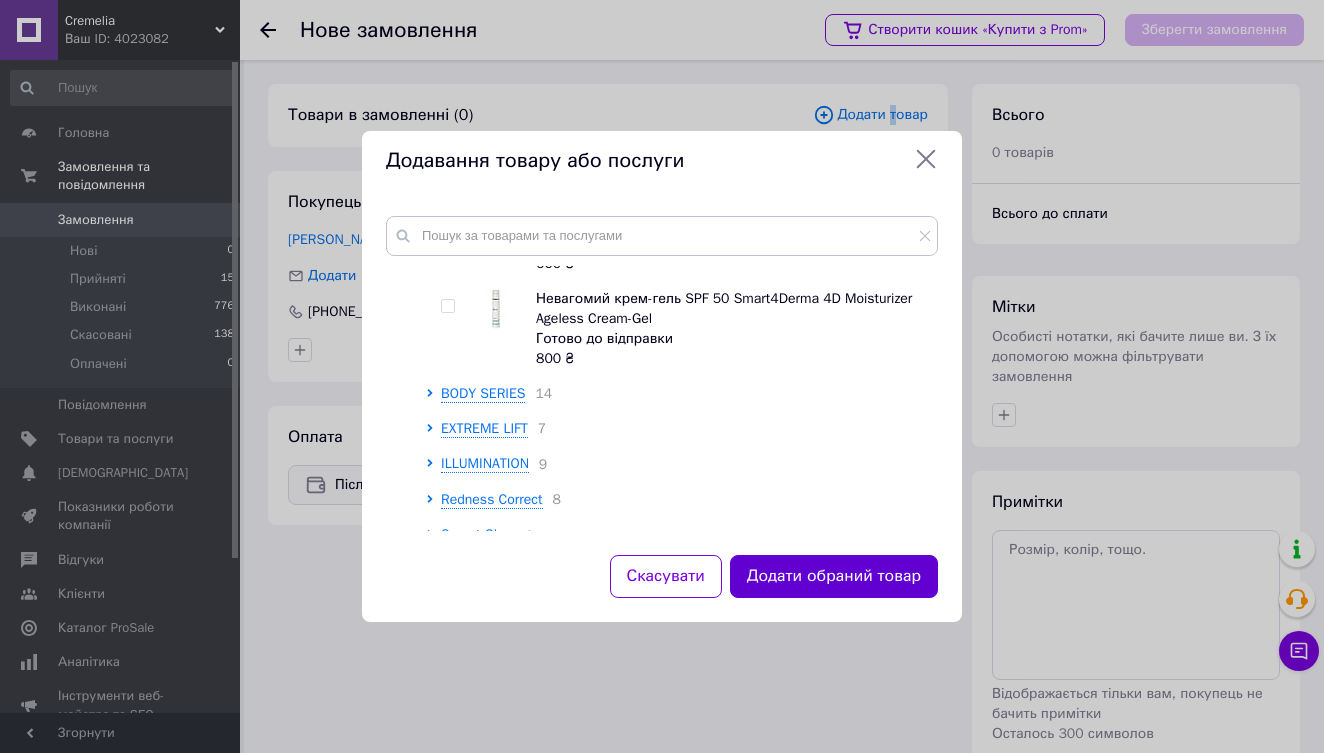 click on "Додати обраний товар" at bounding box center [834, 576] 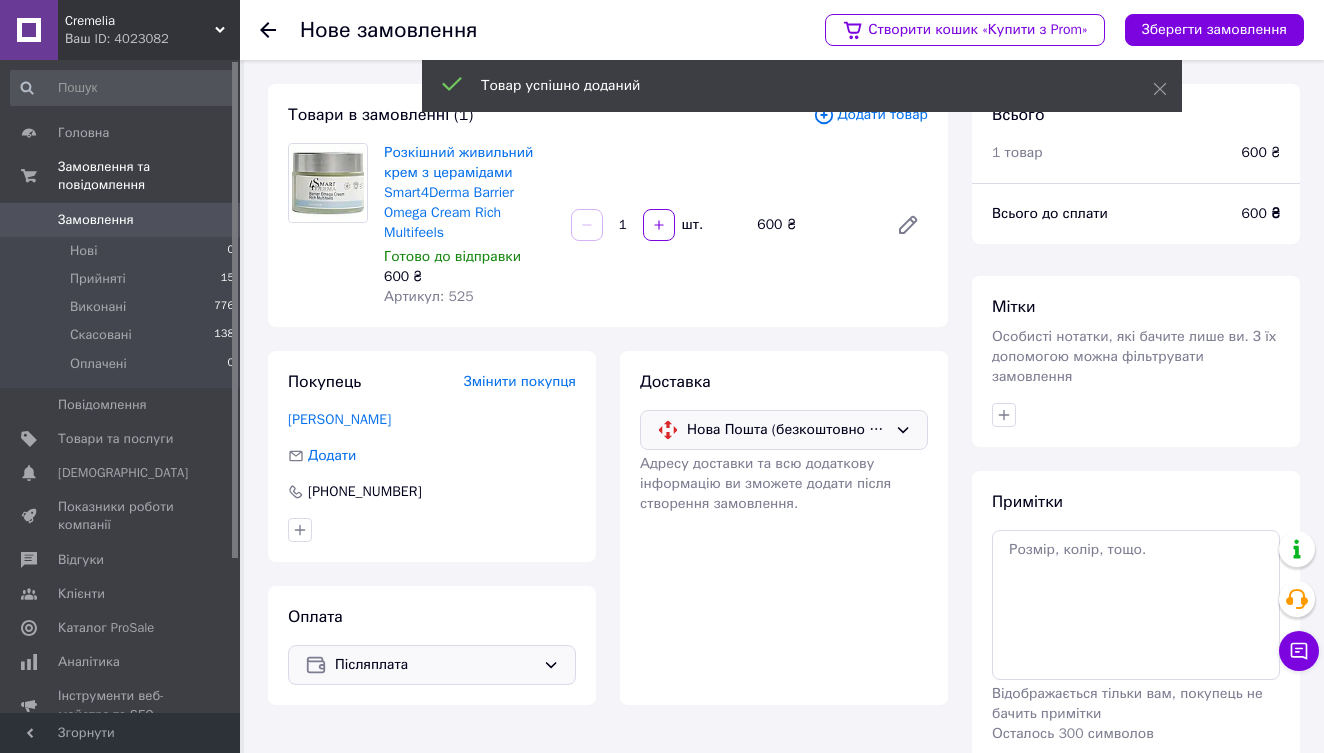 click on "Додати товар" at bounding box center [870, 115] 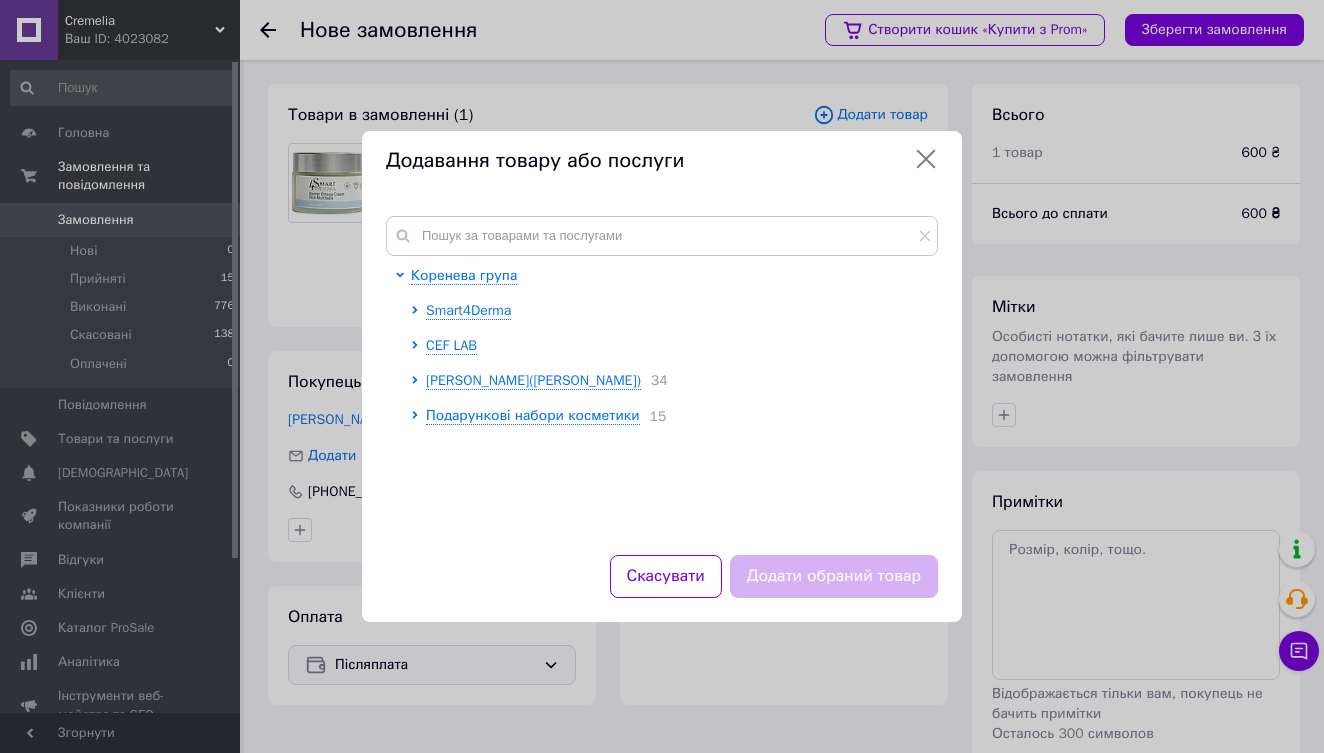 click 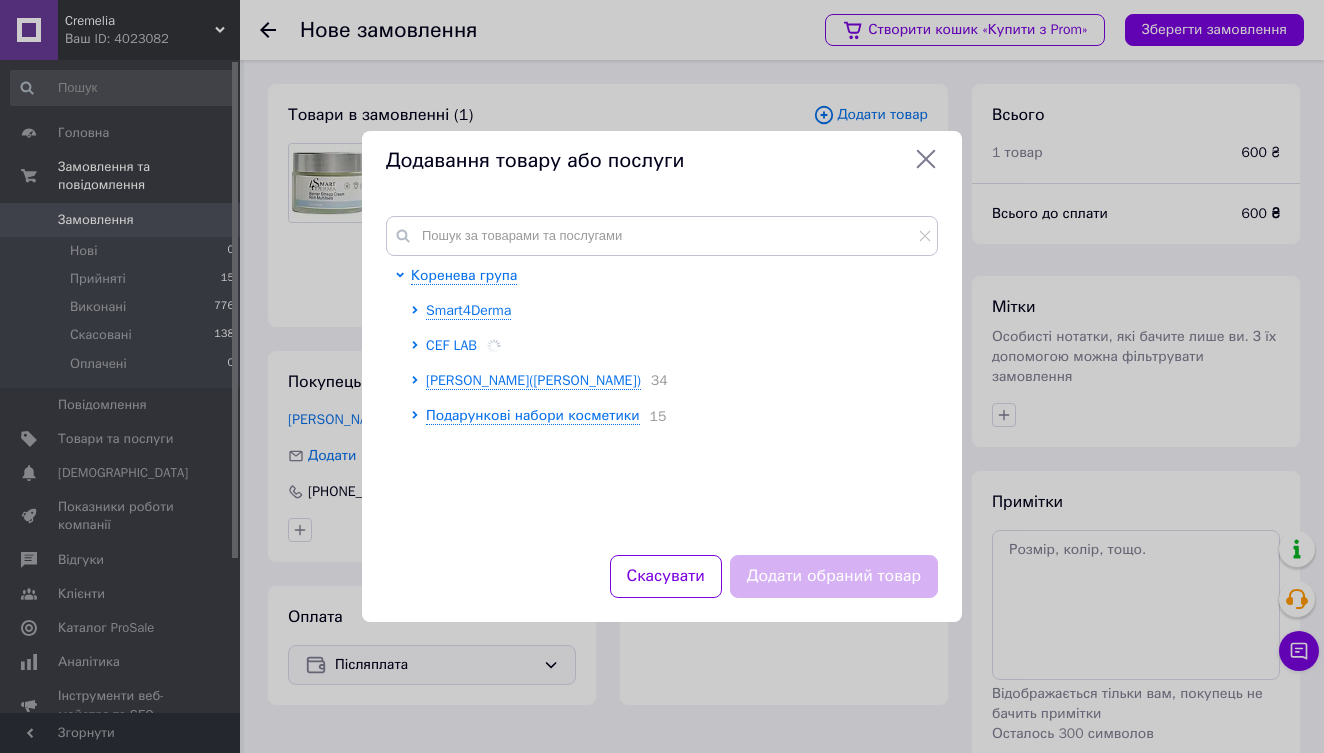 click on "CEF LAB" at bounding box center (451, 345) 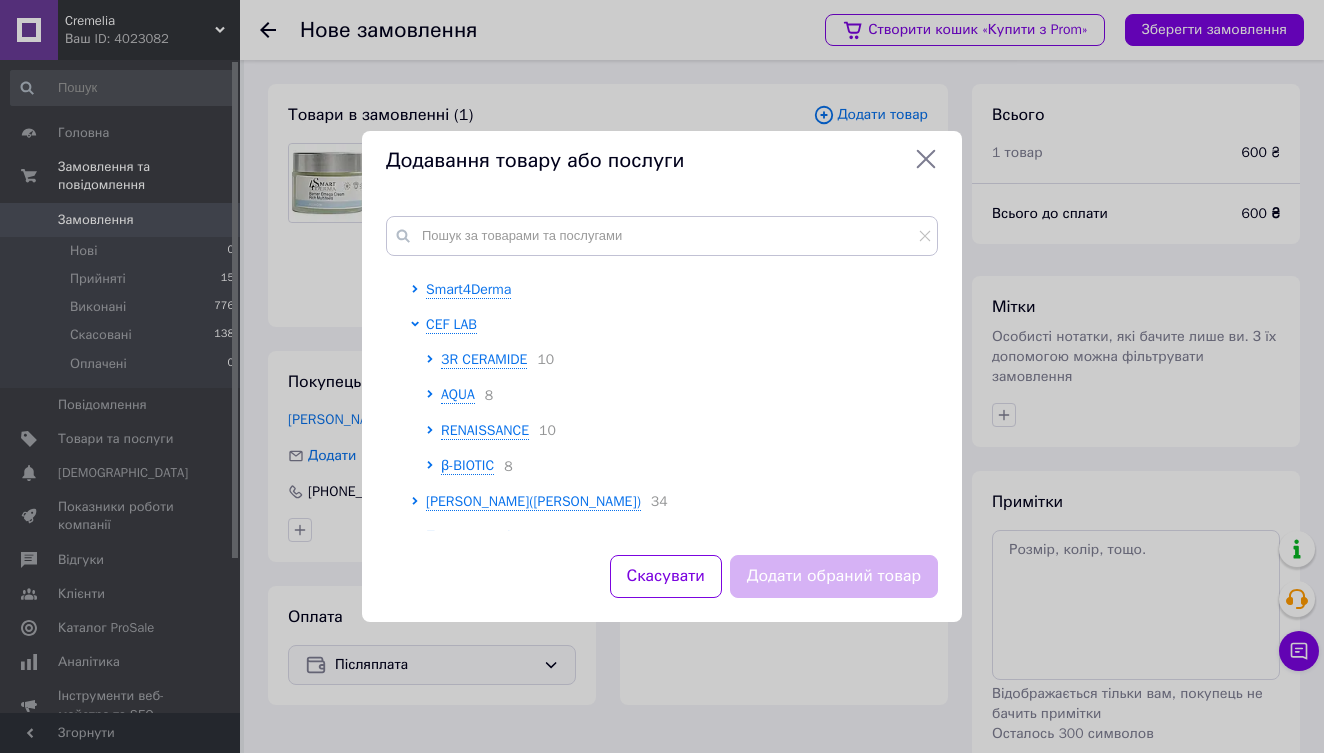 scroll, scrollTop: 24, scrollLeft: 0, axis: vertical 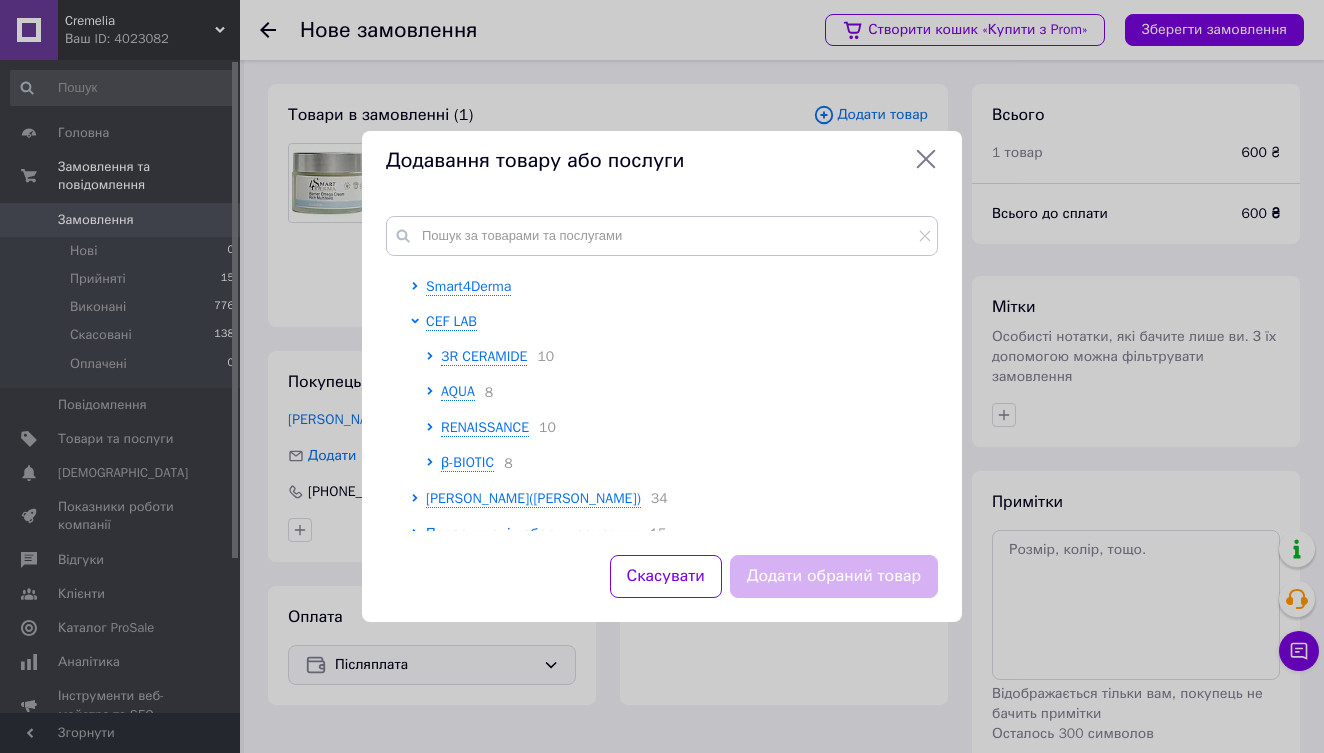 click on "RENAISSANCE" at bounding box center [485, 427] 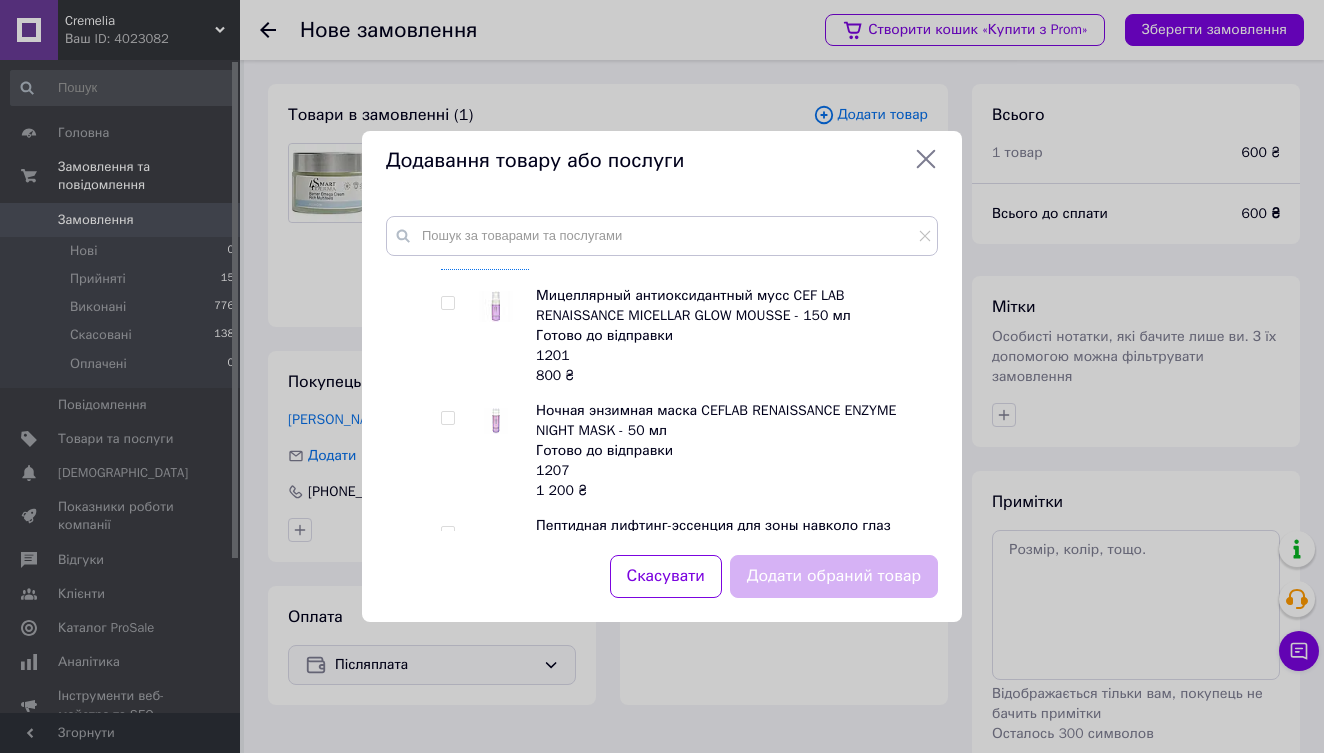 scroll, scrollTop: 194, scrollLeft: 0, axis: vertical 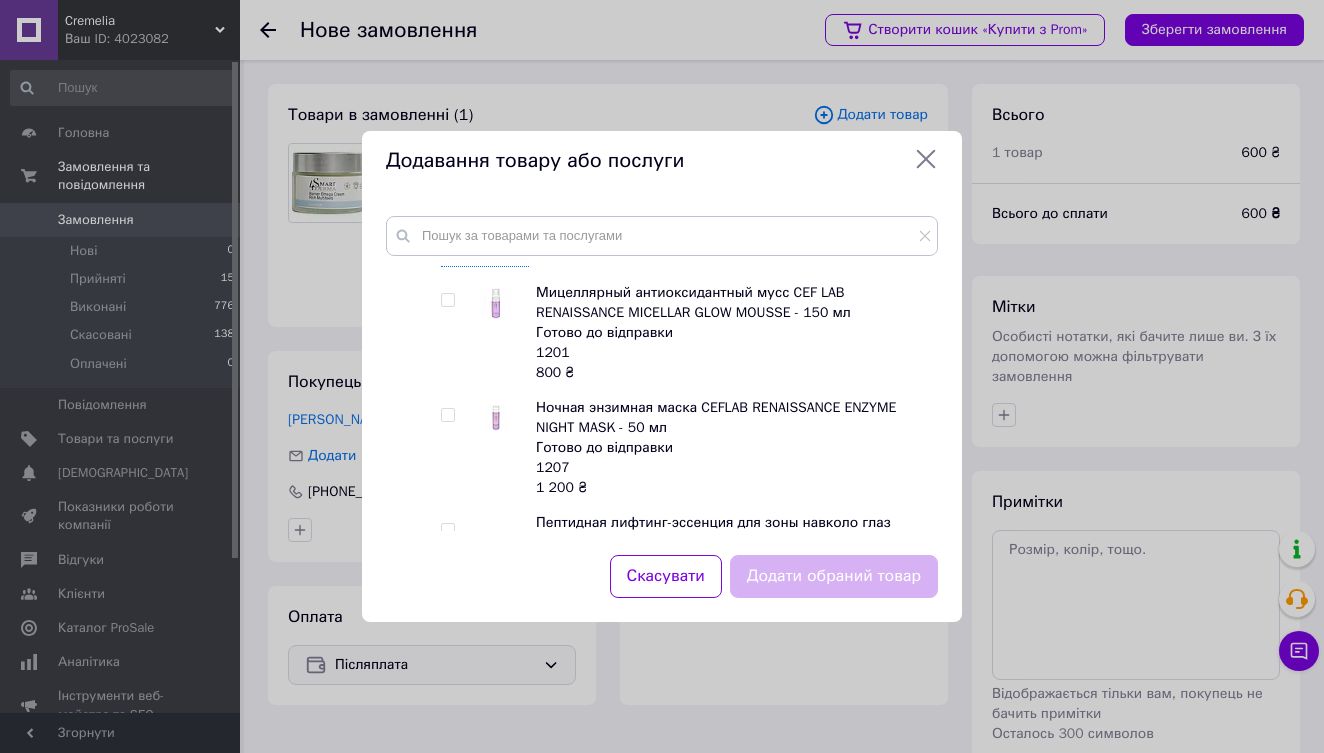 click at bounding box center (447, 300) 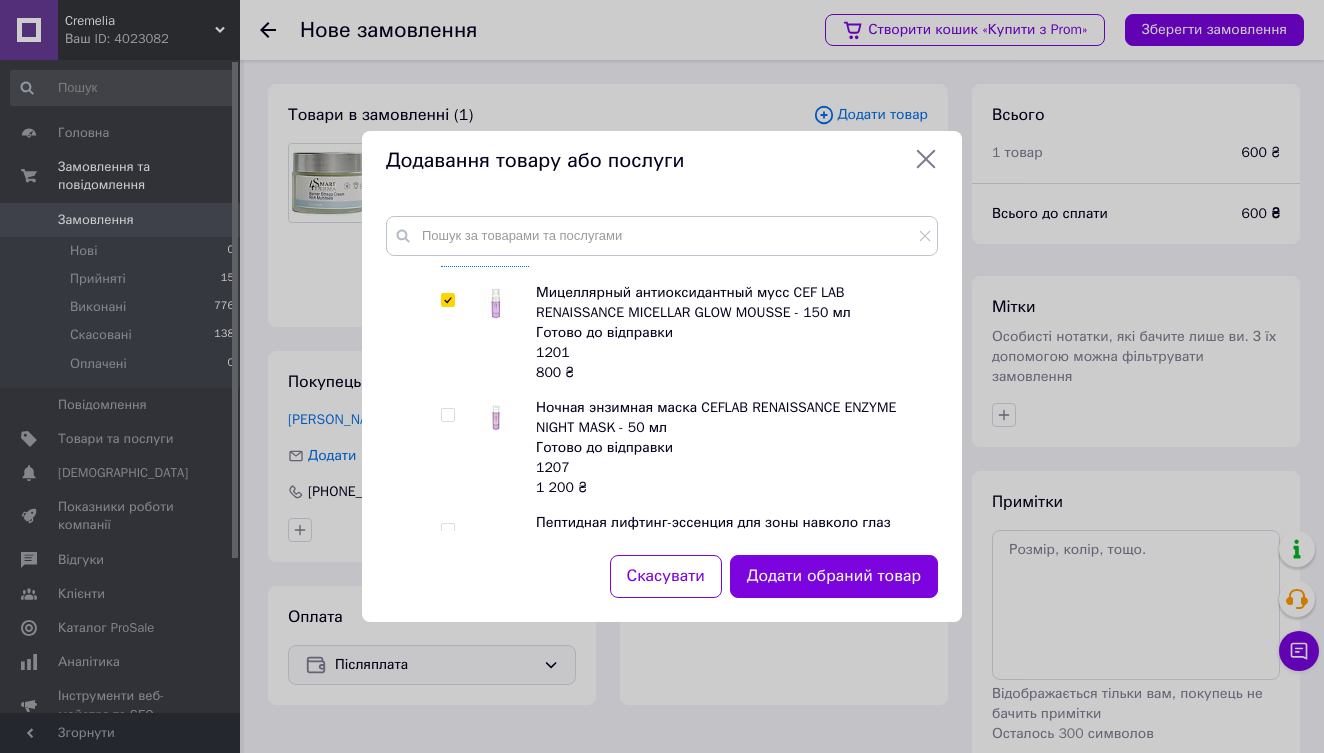 click on "Додати обраний товар" at bounding box center [834, 576] 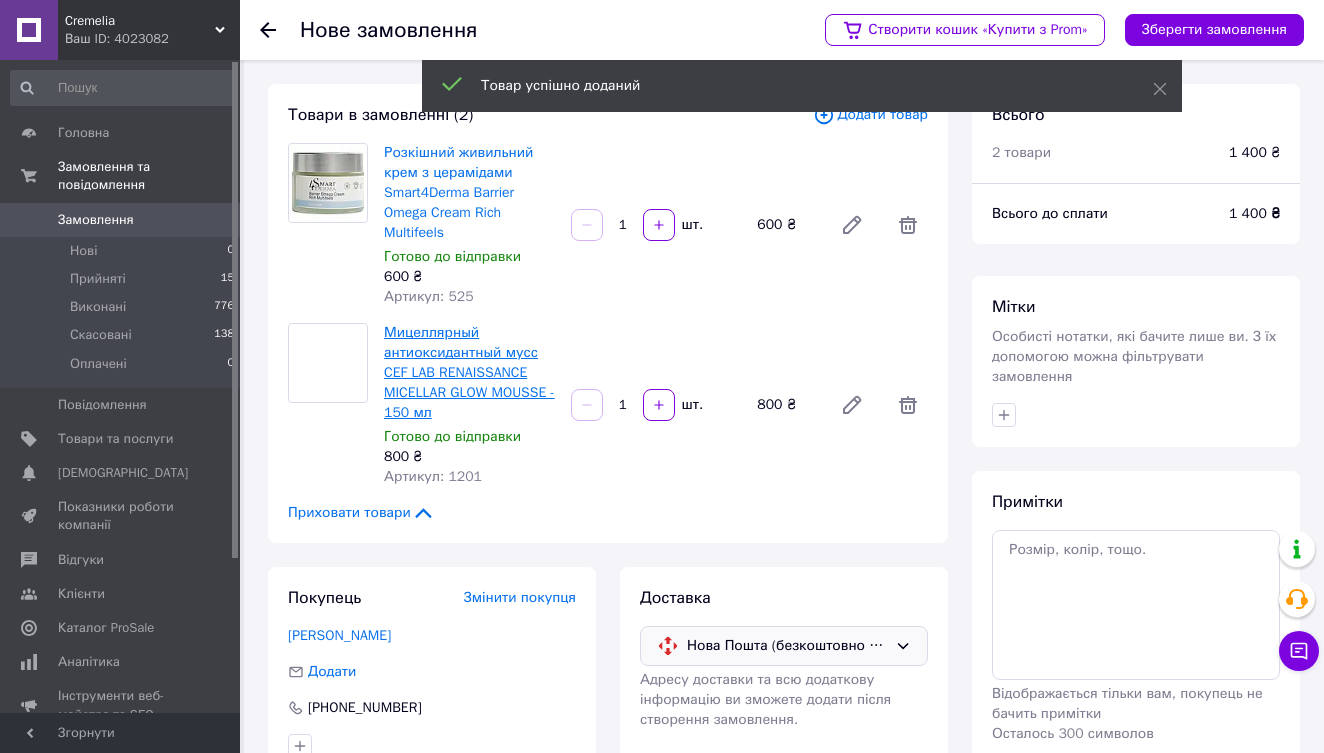 click on "Мицеллярный антиоксидантный мусс CEF LAB RENAISSANCE MICELLAR GLOW MOUSSE - 150 мл" at bounding box center [469, 372] 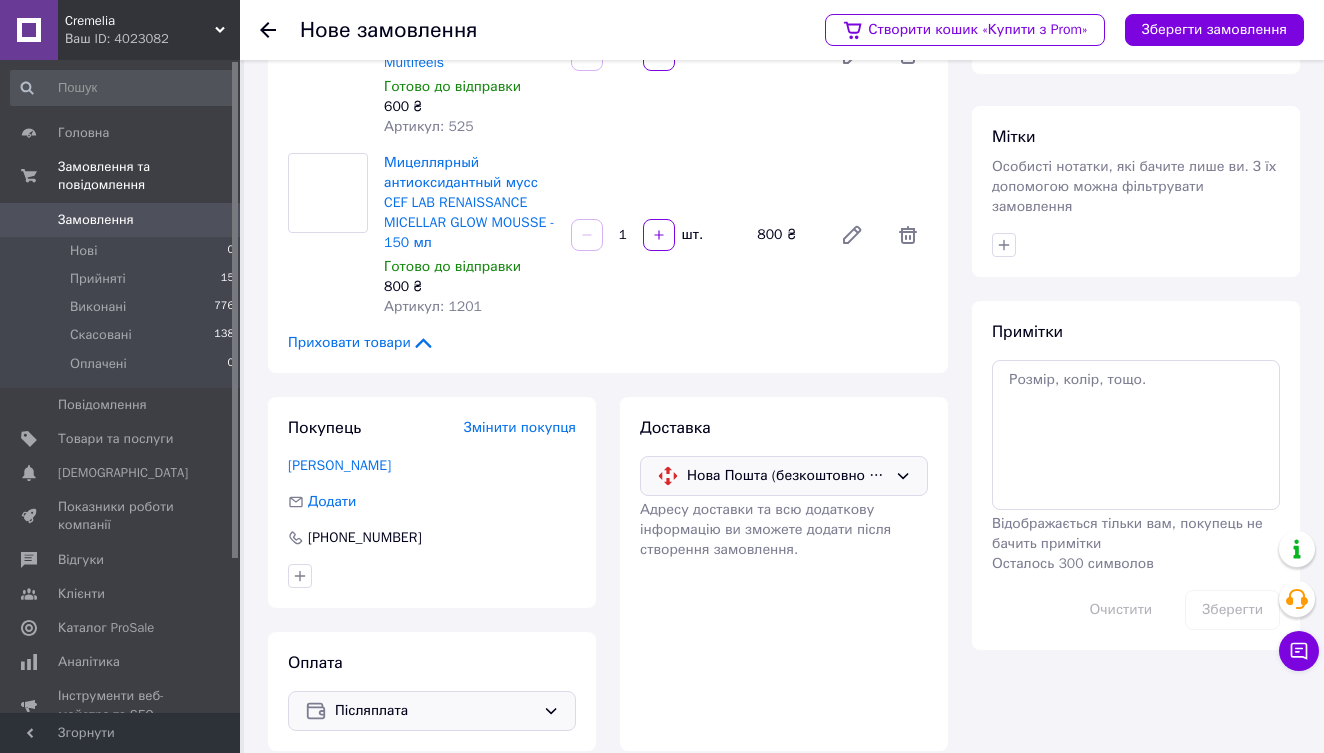 scroll, scrollTop: 169, scrollLeft: 0, axis: vertical 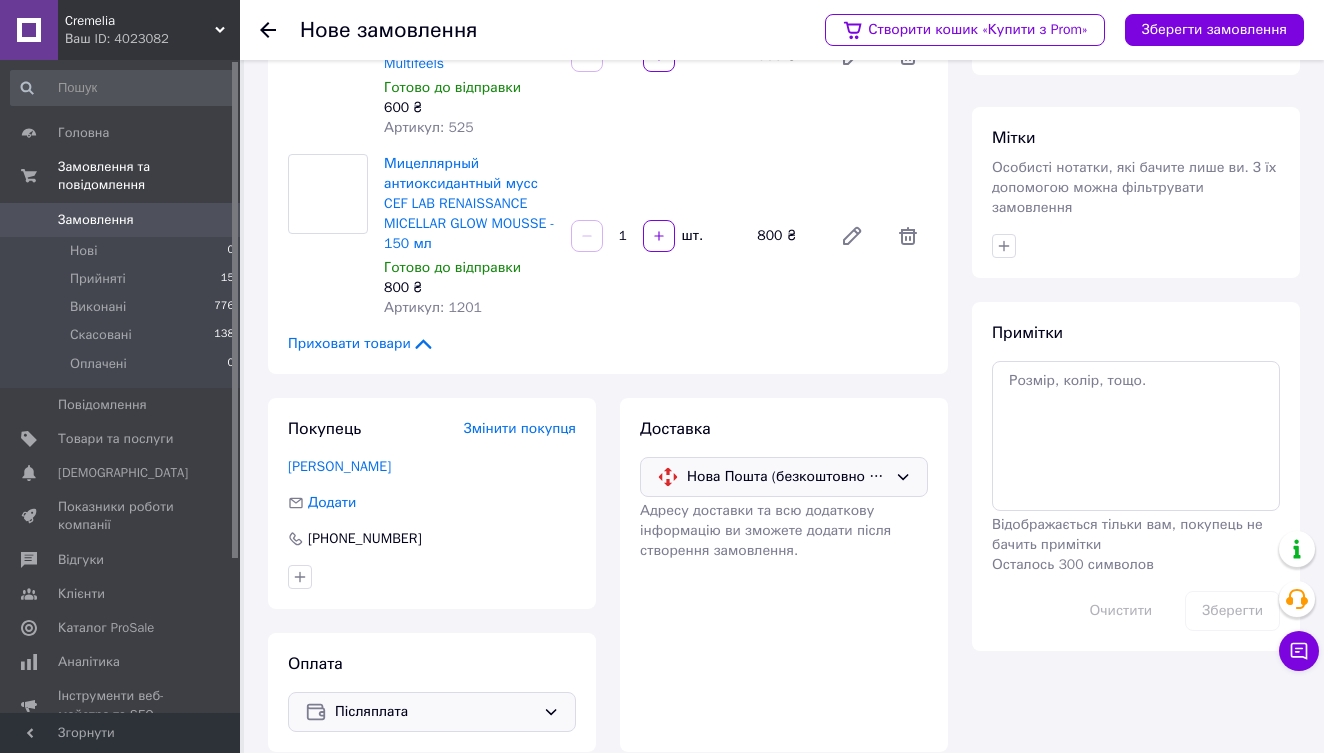 click on "Нова Пошта (безкоштовно від 1000 ₴)" at bounding box center [787, 477] 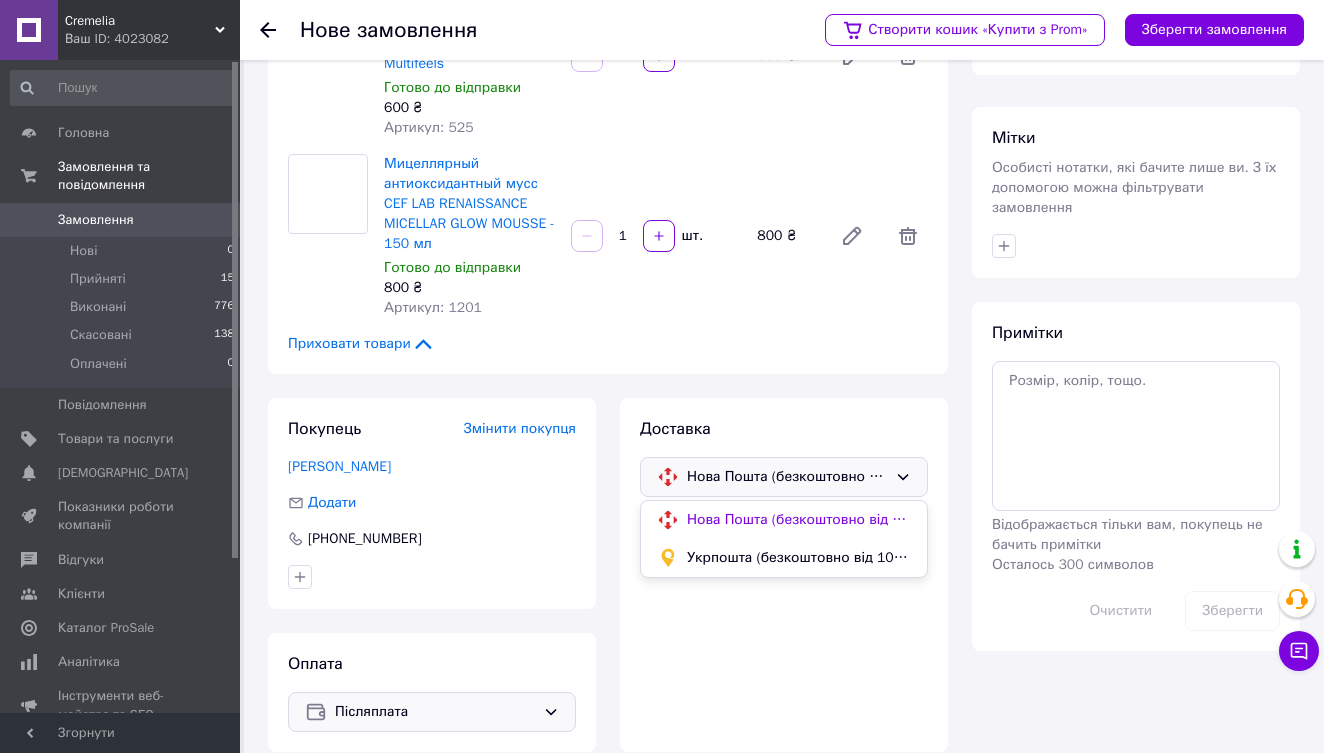 click on "Нова Пошта (безкоштовно від 1000 ₴)" at bounding box center [799, 520] 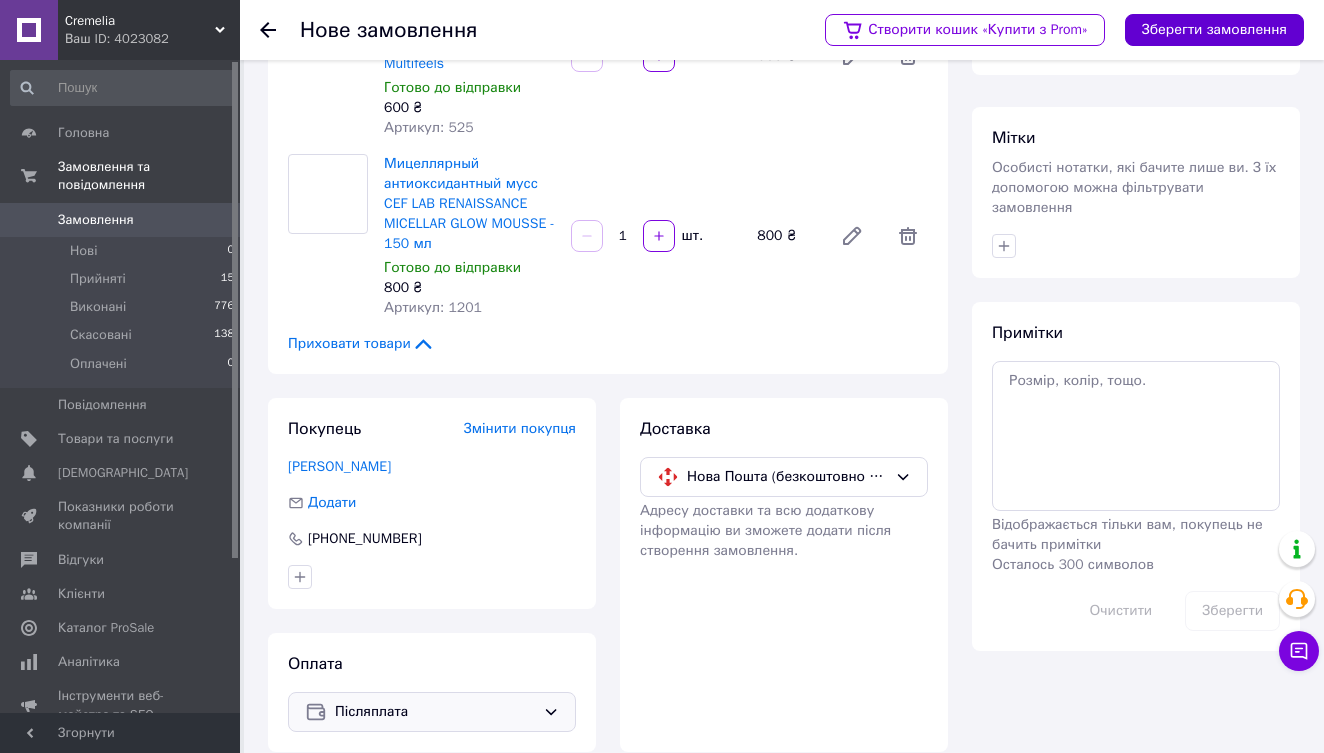 click on "Зберегти замовлення" at bounding box center (1214, 30) 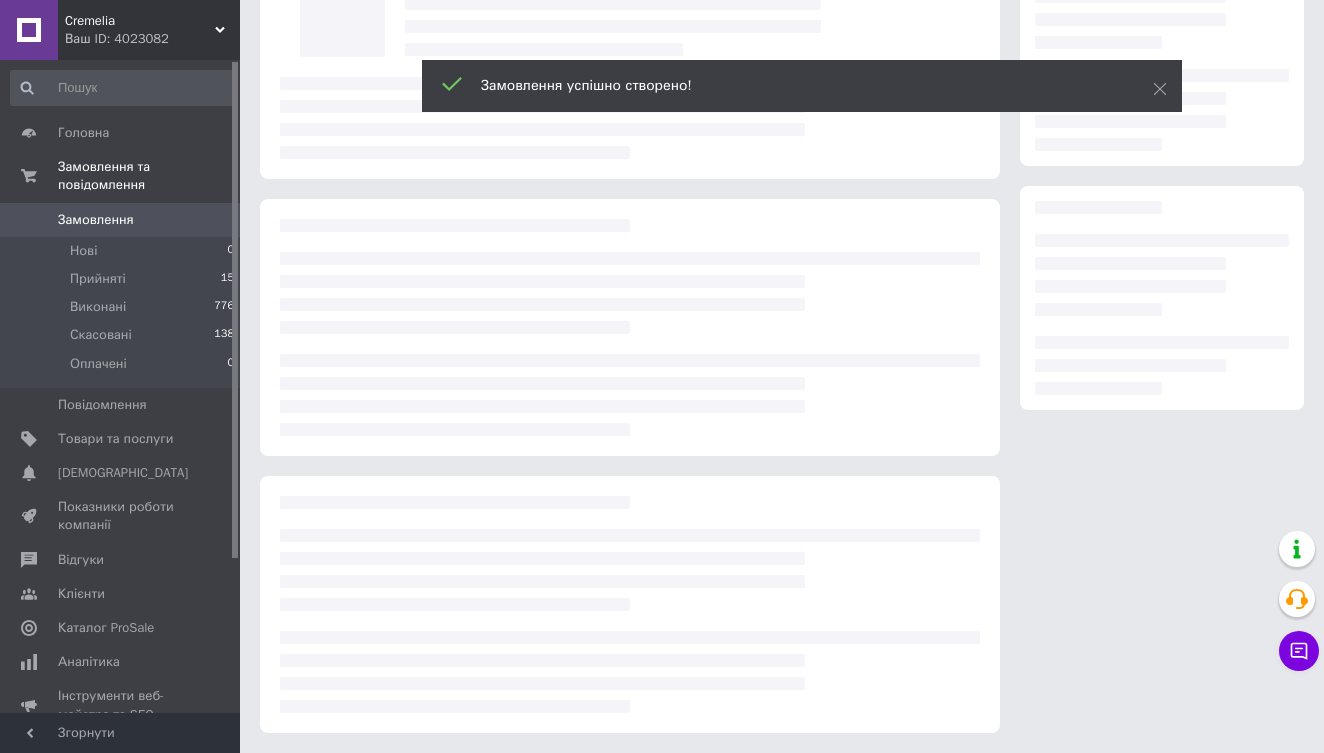 scroll, scrollTop: 161, scrollLeft: 0, axis: vertical 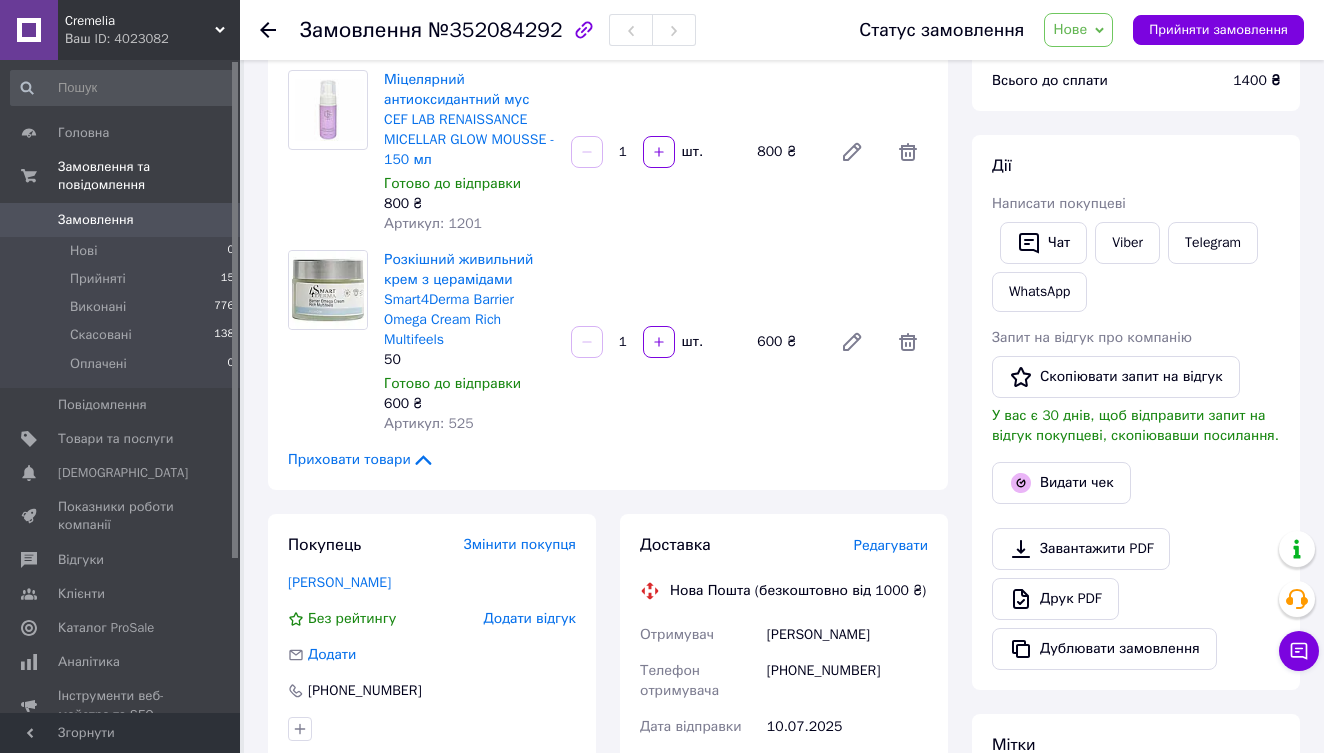 click on "Нове" at bounding box center [1078, 30] 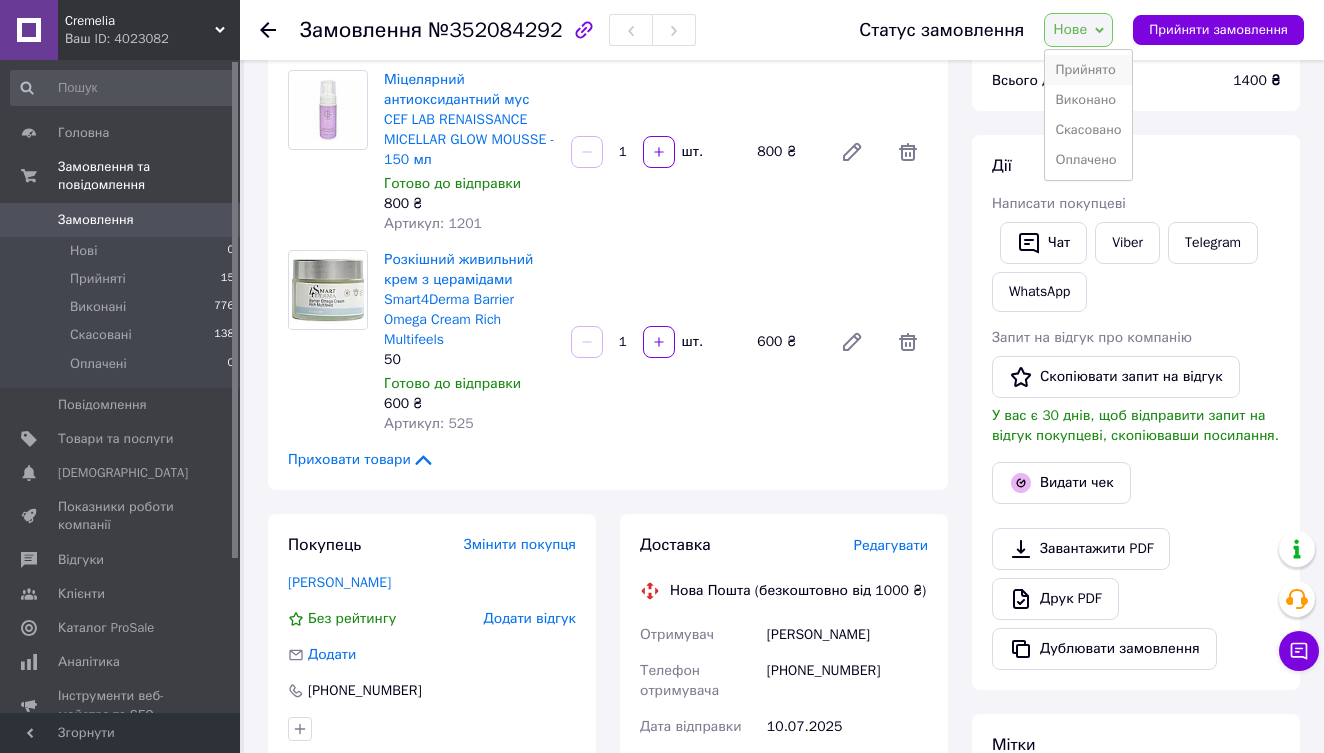 click on "Прийнято" at bounding box center (1088, 70) 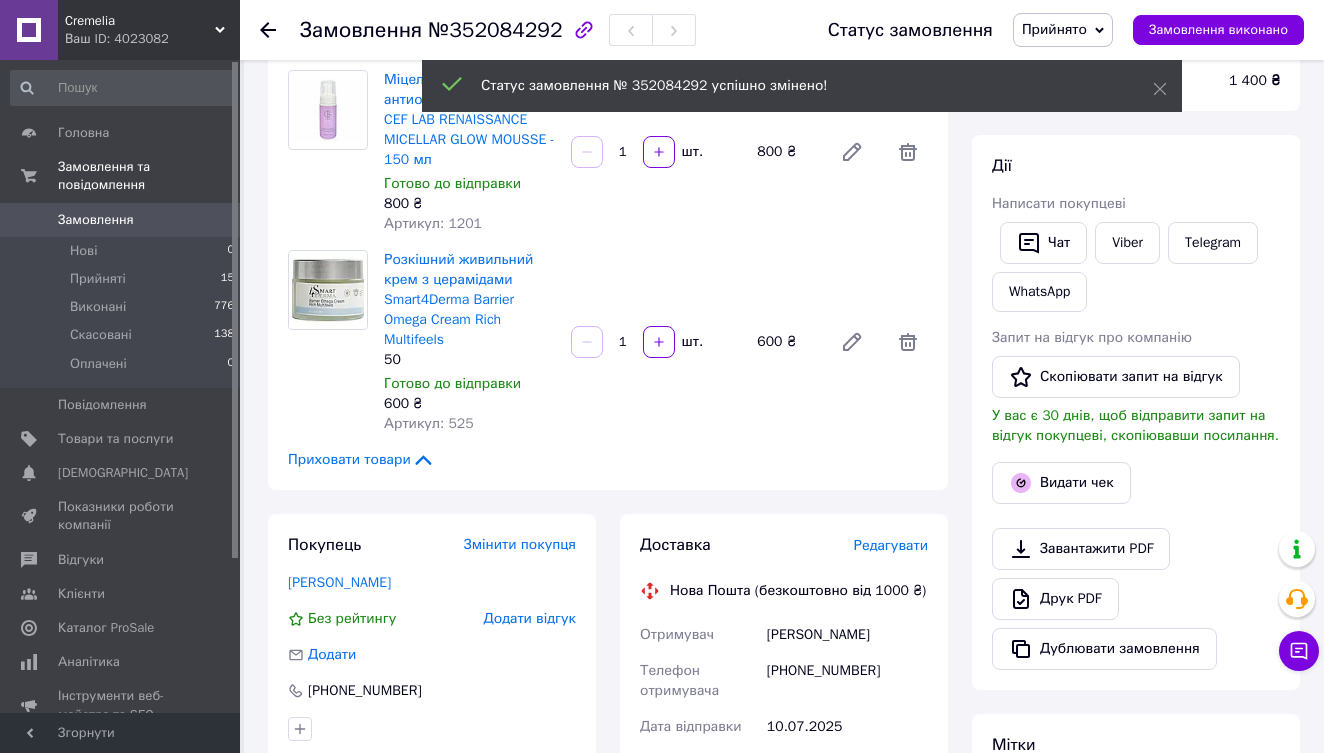 click on "Редагувати" at bounding box center [891, 545] 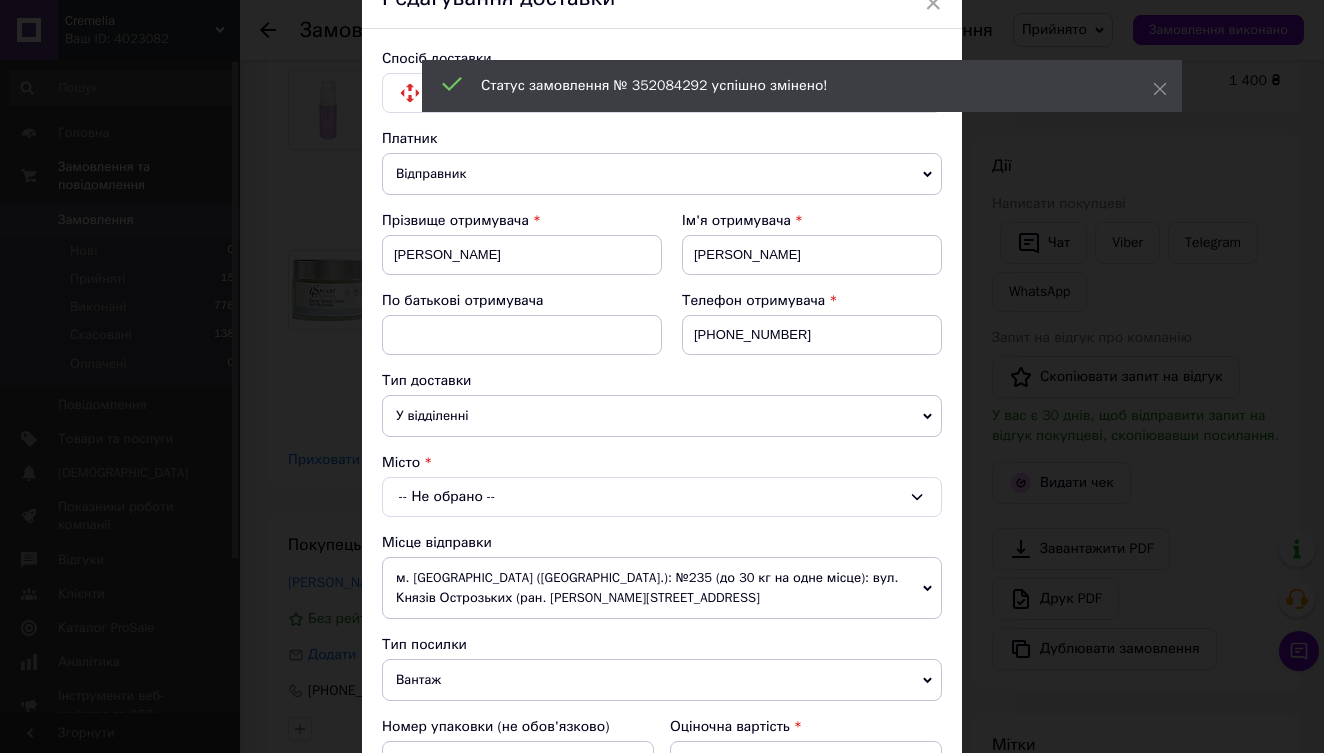 scroll, scrollTop: 103, scrollLeft: 0, axis: vertical 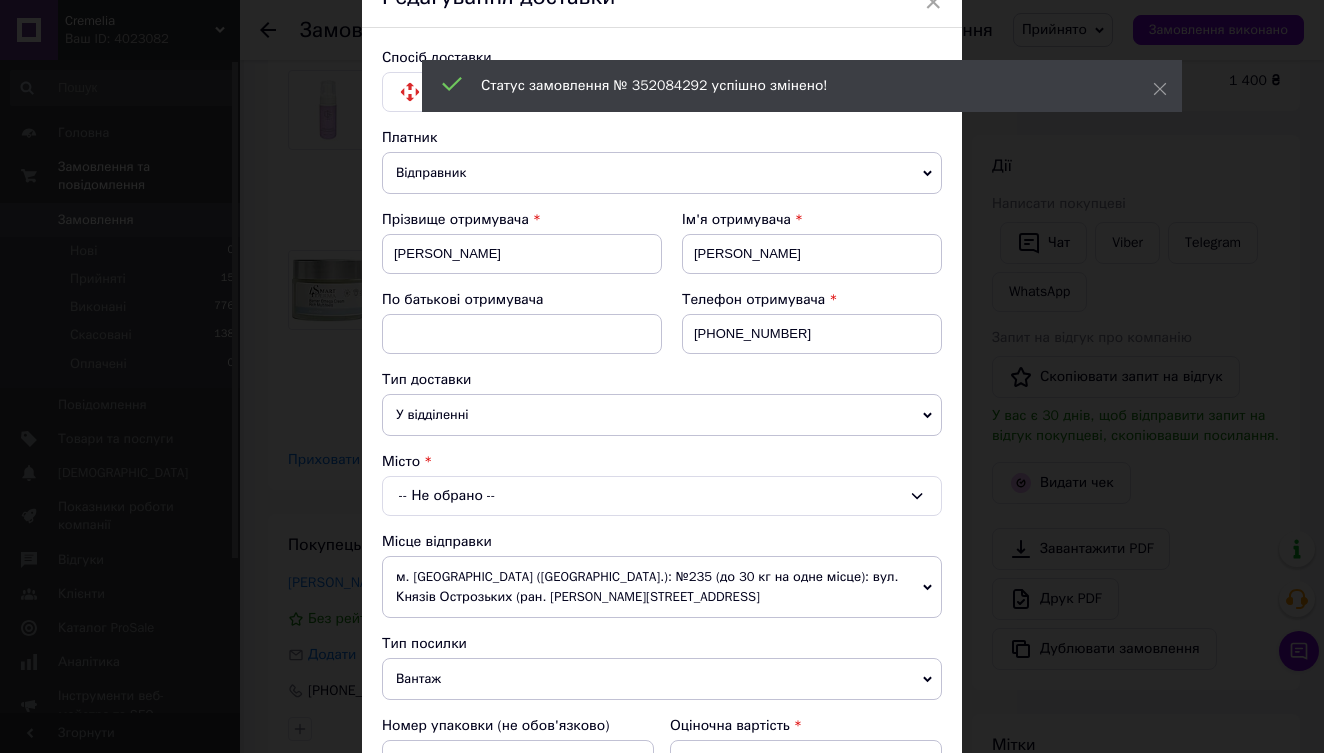 click on "У відділенні" at bounding box center [662, 415] 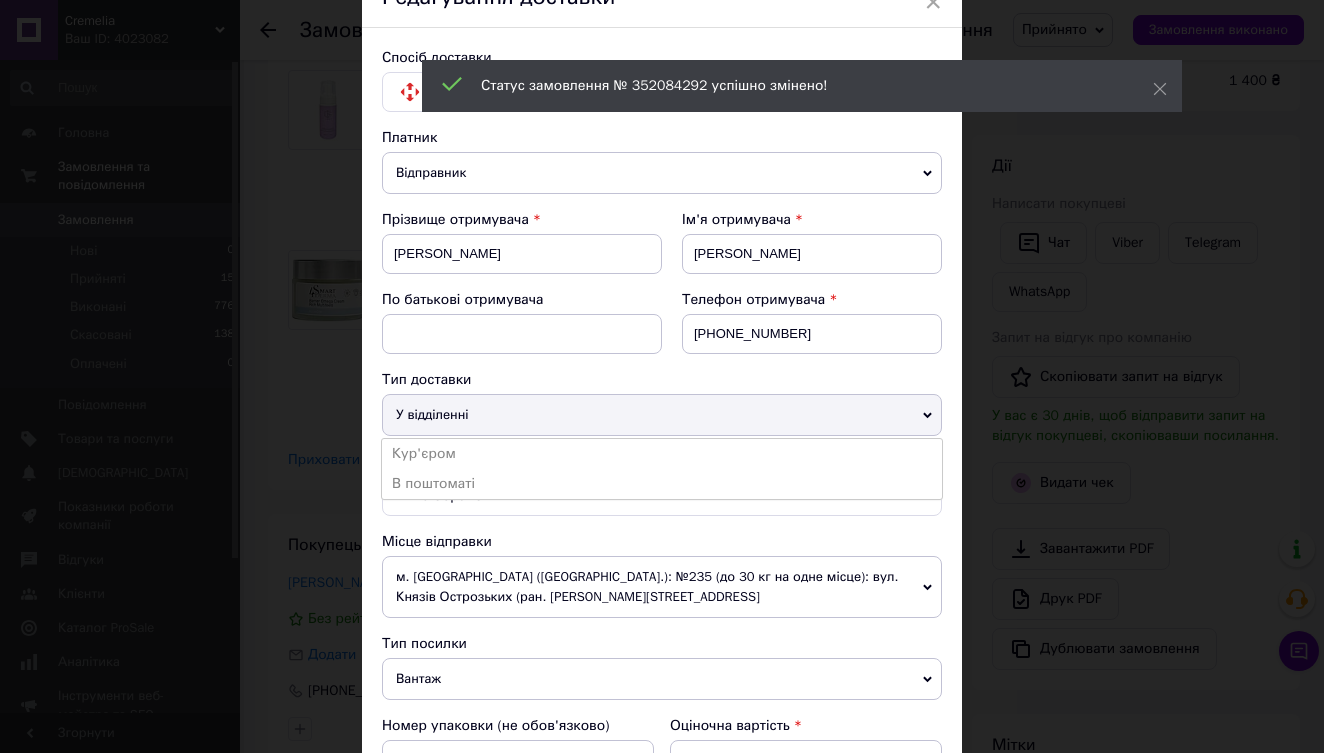 click on "У відділенні" at bounding box center [662, 415] 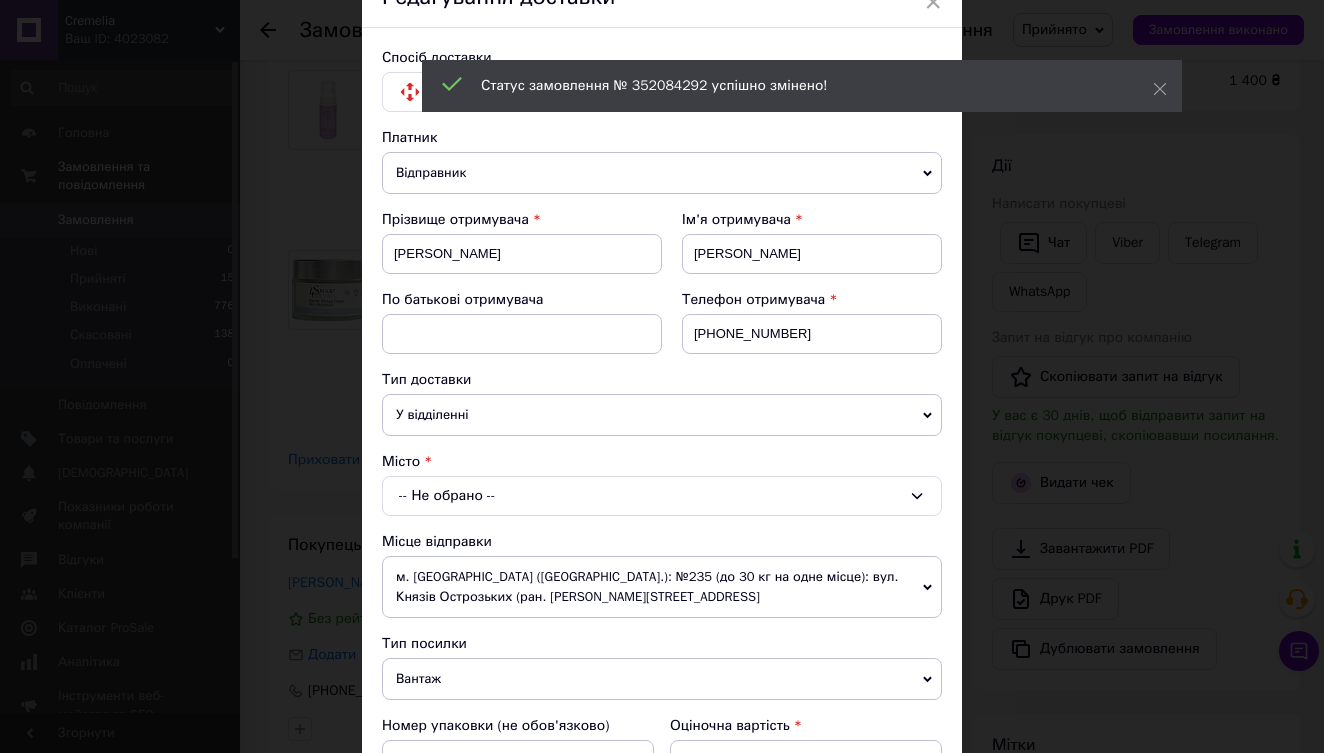 drag, startPoint x: 474, startPoint y: 486, endPoint x: 465, endPoint y: 477, distance: 12.727922 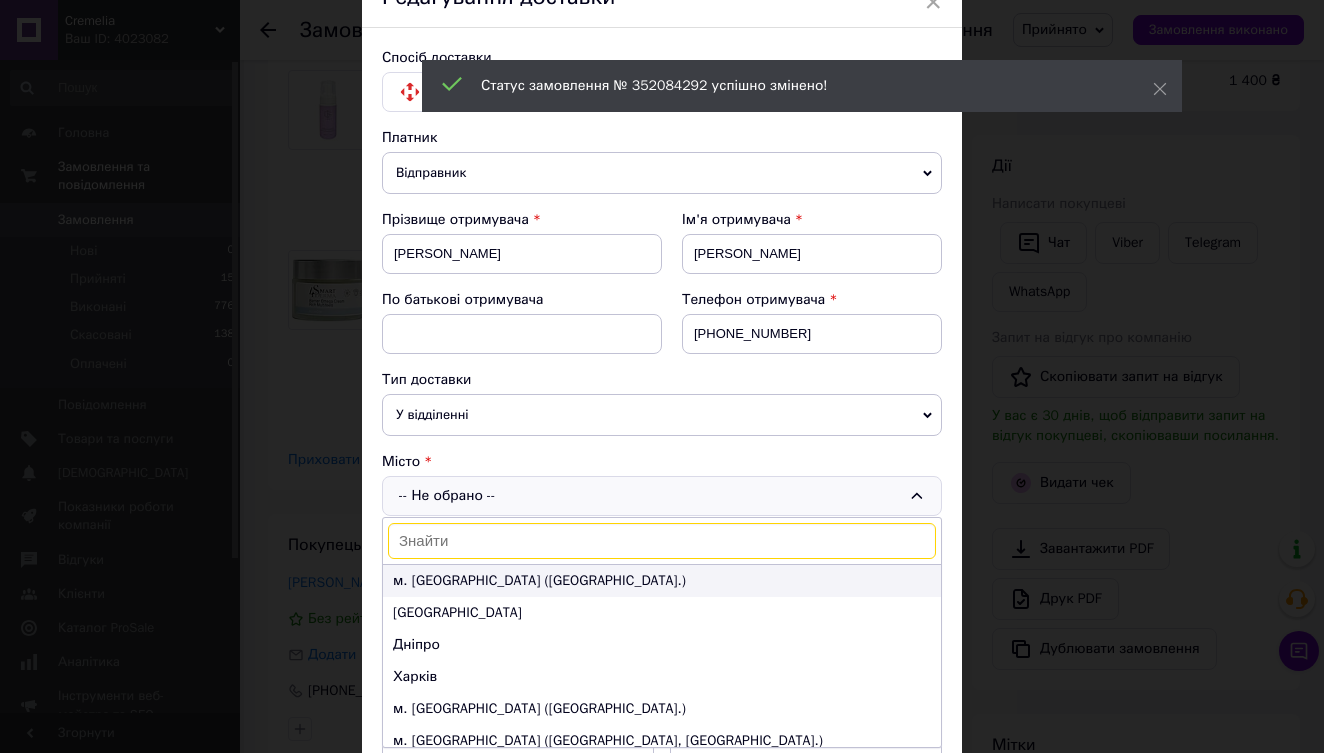 click on "м. [GEOGRAPHIC_DATA] ([GEOGRAPHIC_DATA].)" at bounding box center (662, 581) 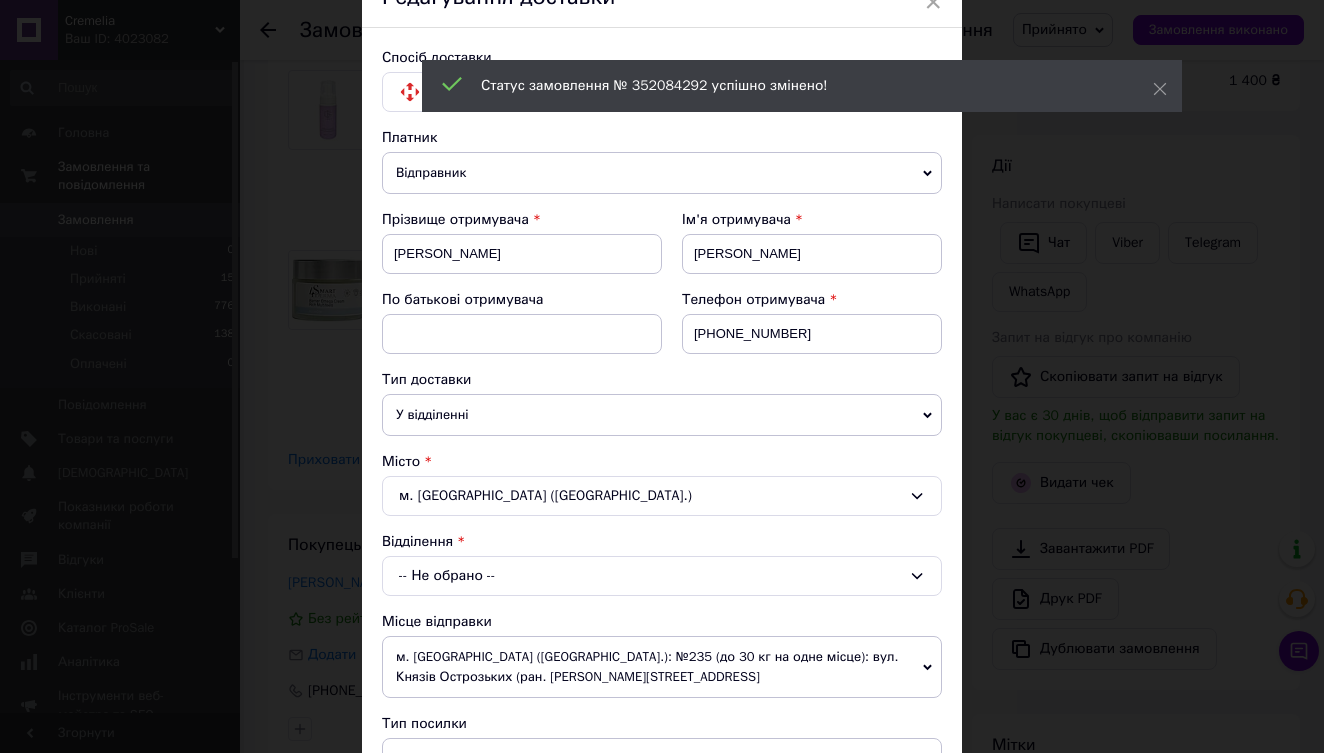 click on "-- Не обрано --" at bounding box center (662, 576) 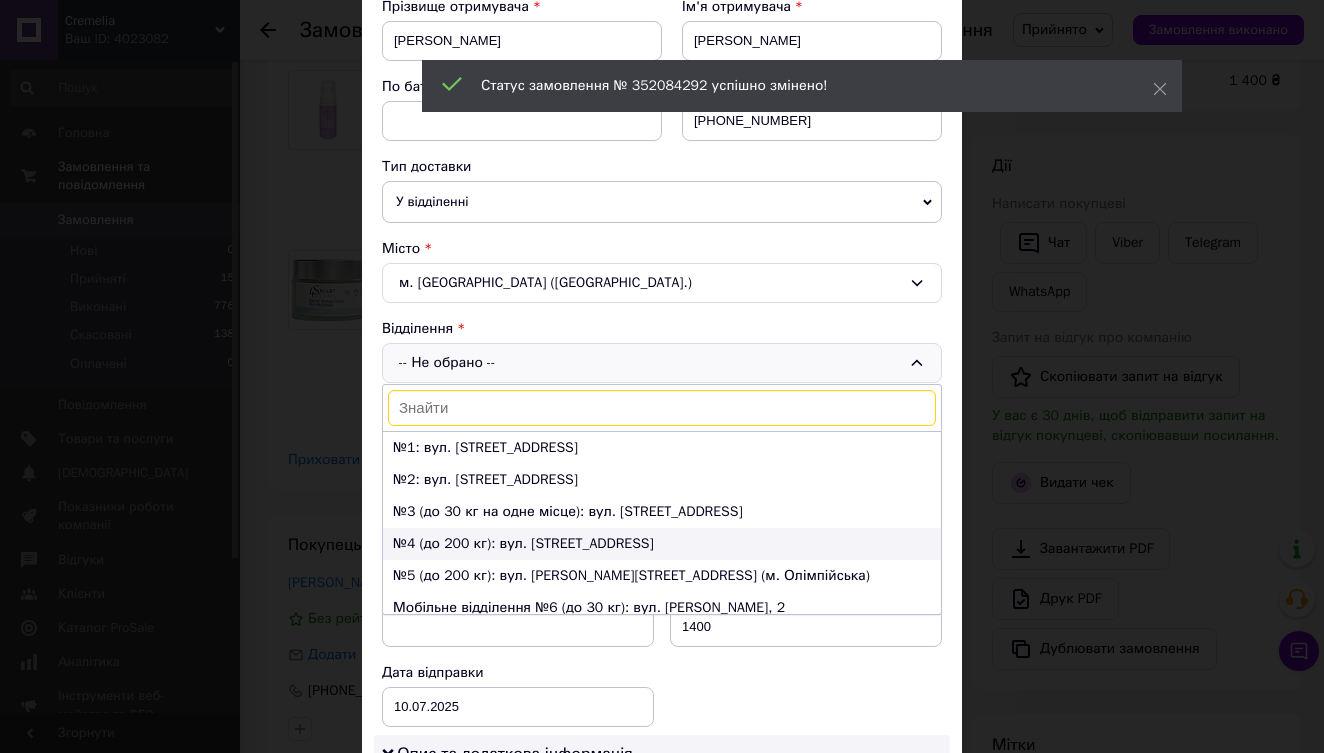 scroll, scrollTop: 308, scrollLeft: 0, axis: vertical 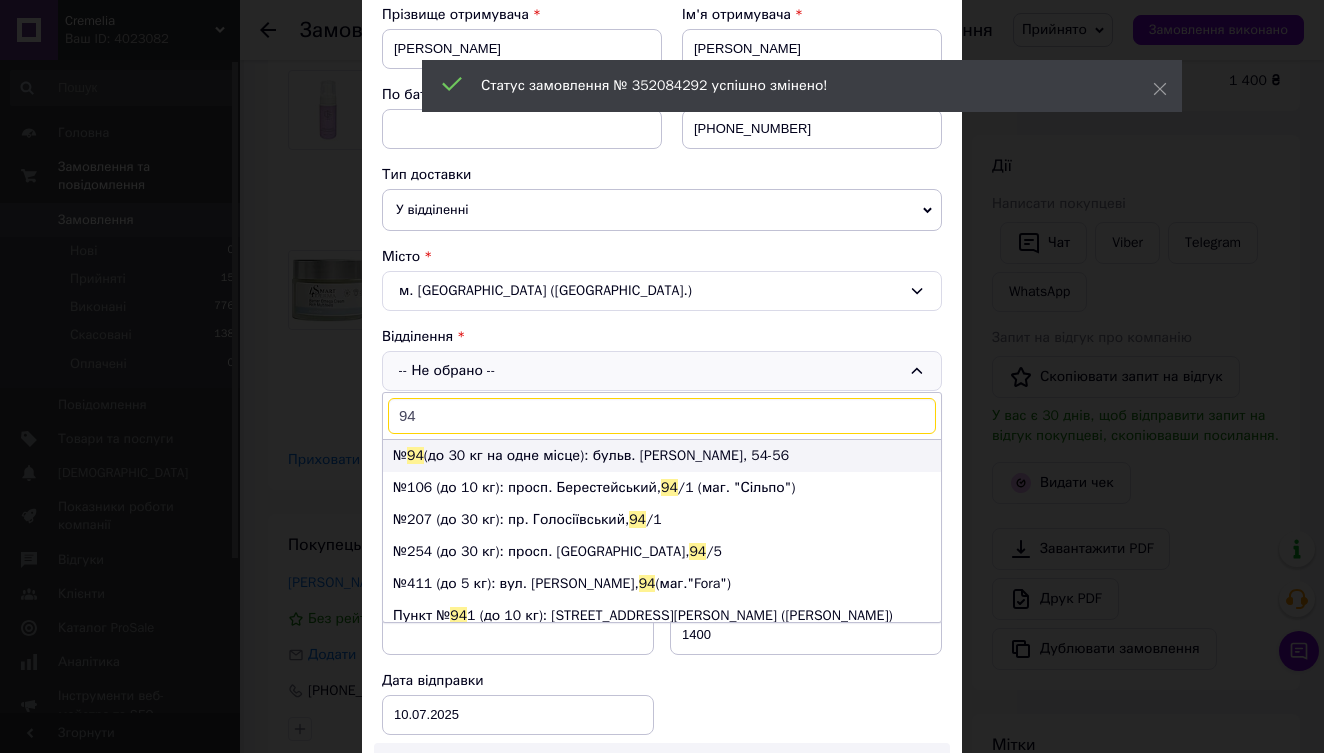 type on "94" 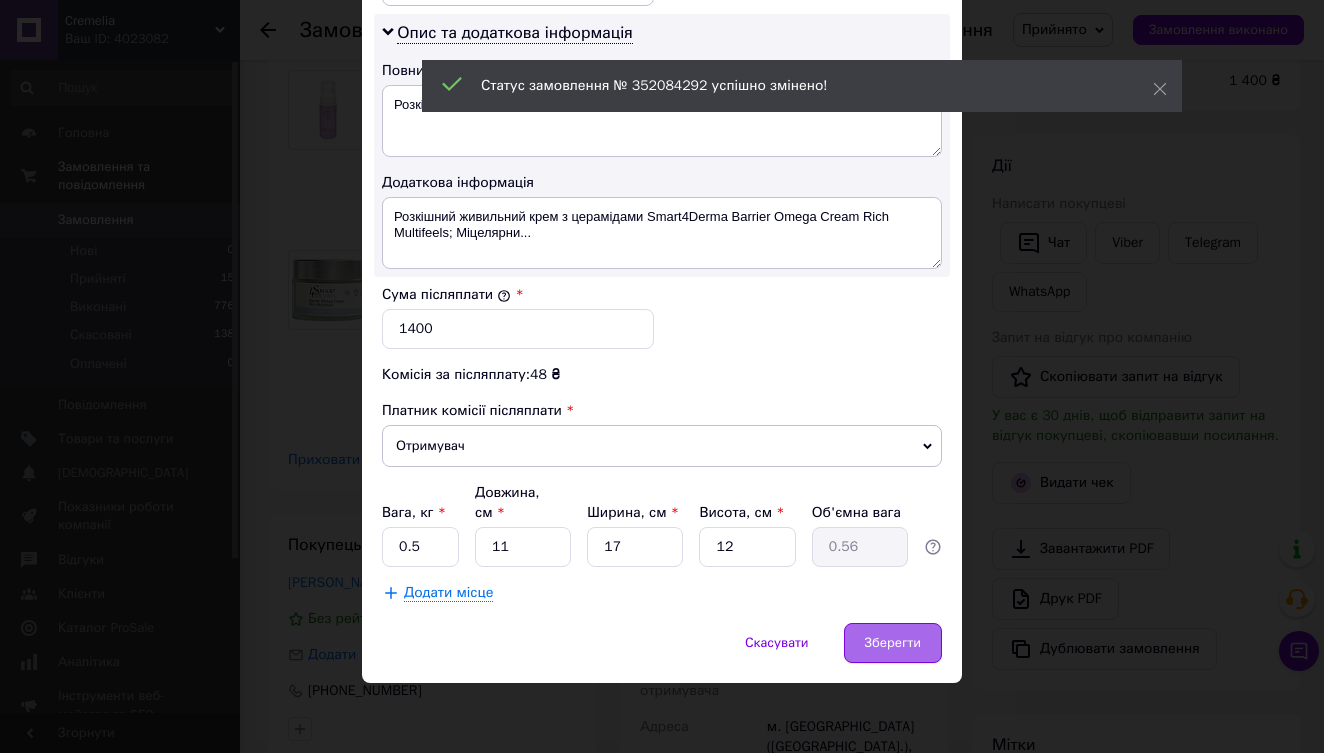 scroll, scrollTop: 1036, scrollLeft: 0, axis: vertical 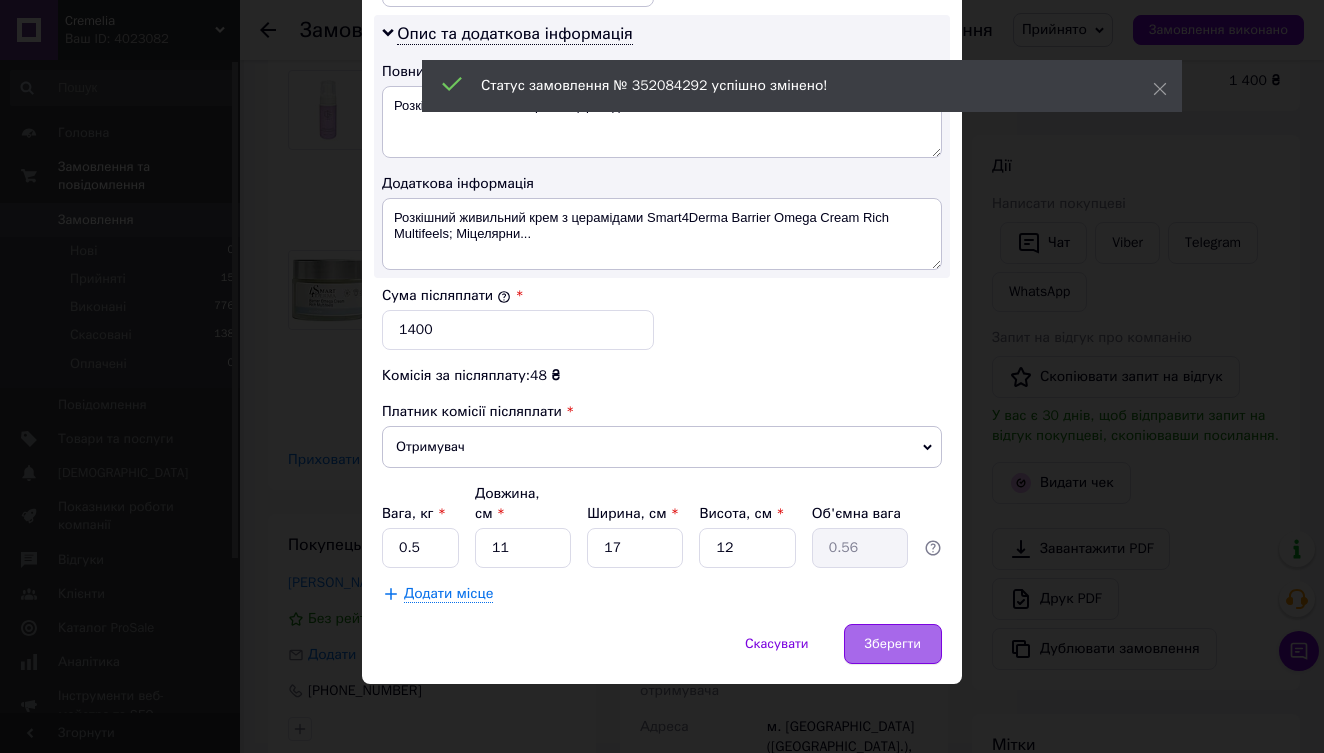 click on "Зберегти" at bounding box center [893, 644] 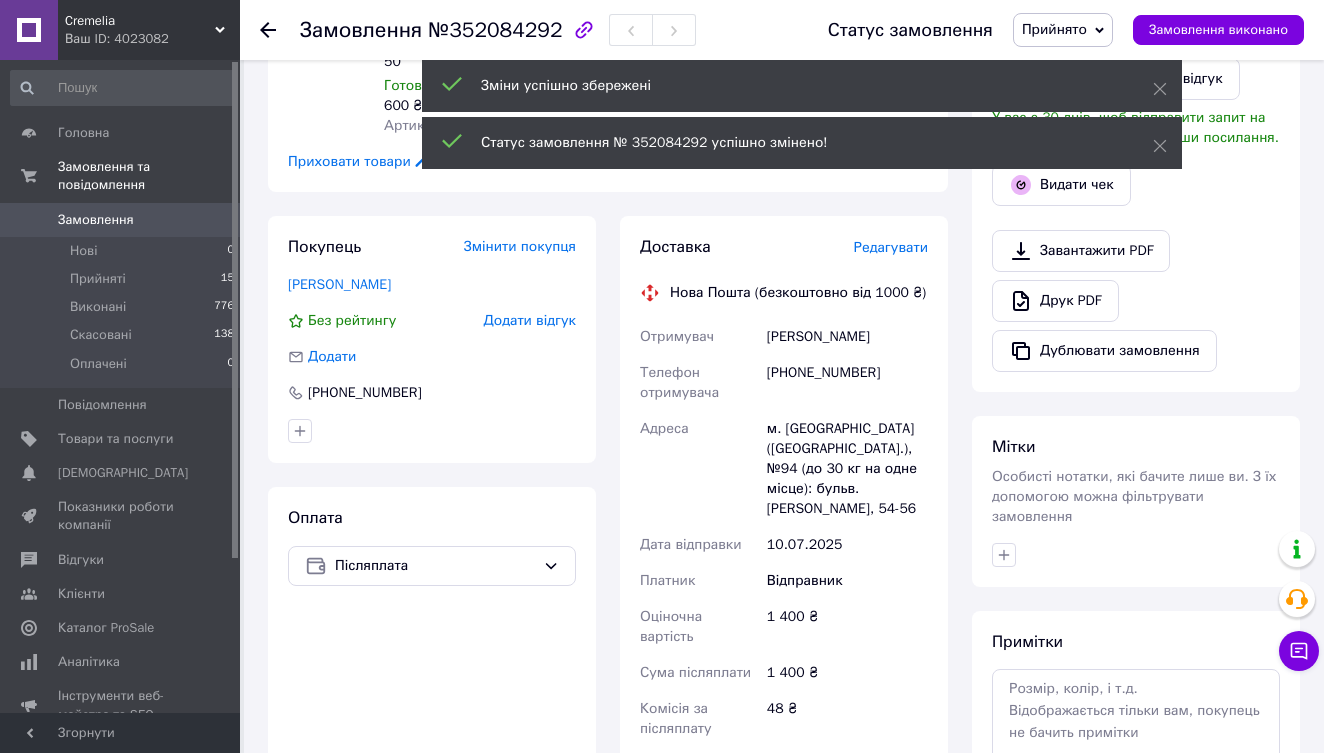 scroll, scrollTop: 458, scrollLeft: 0, axis: vertical 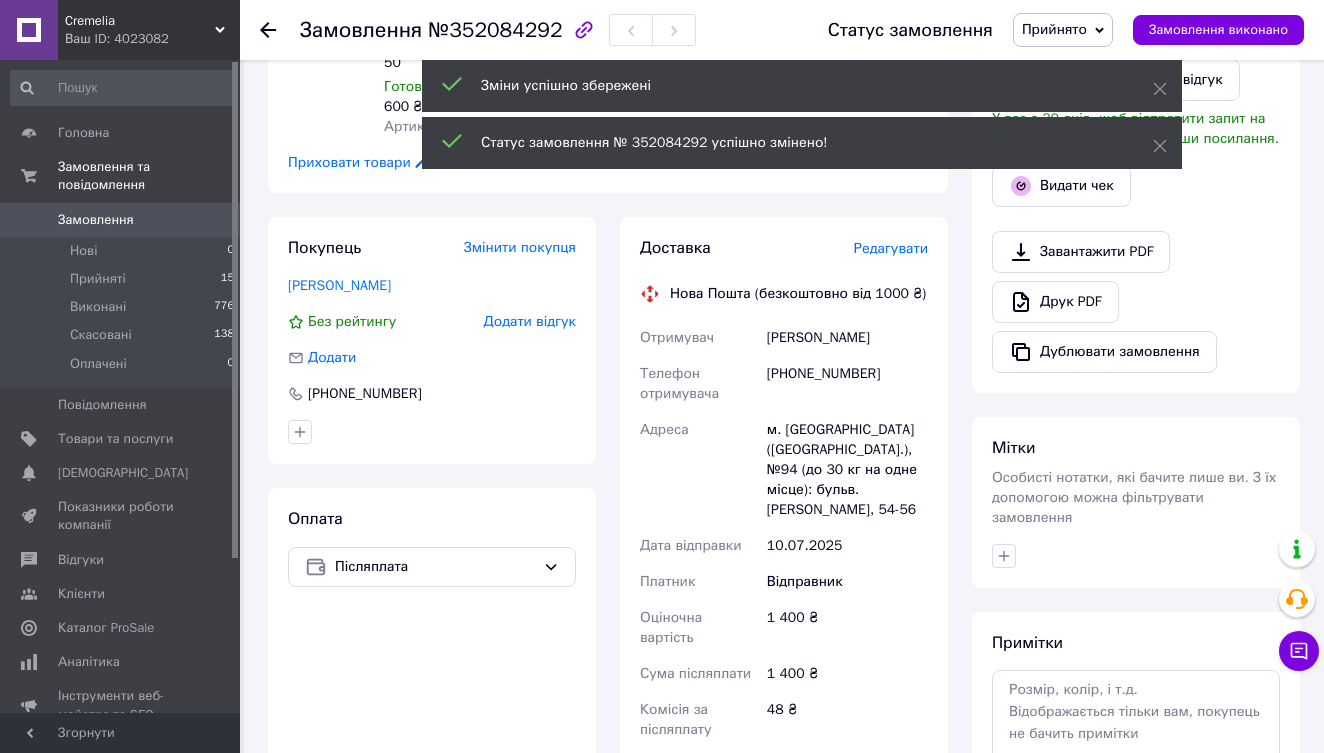 click on "Редагувати" at bounding box center [891, 249] 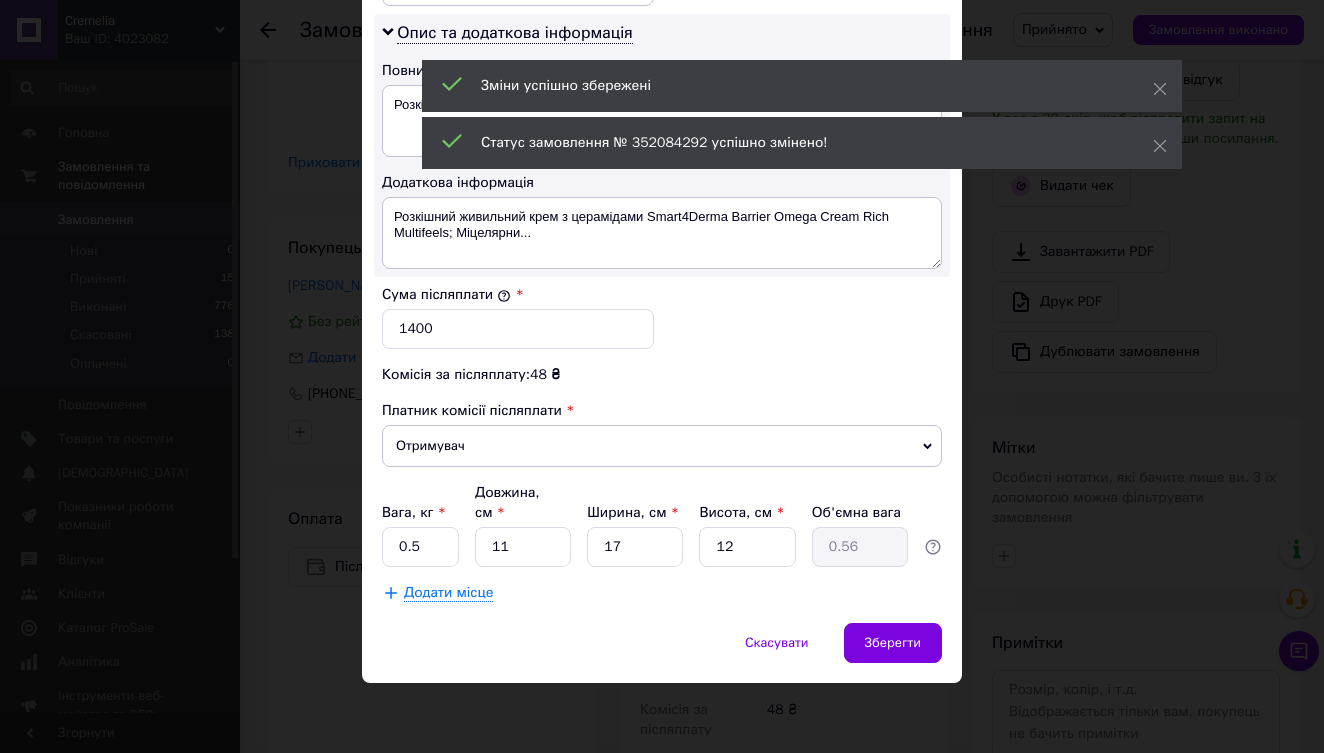 scroll, scrollTop: 1036, scrollLeft: 0, axis: vertical 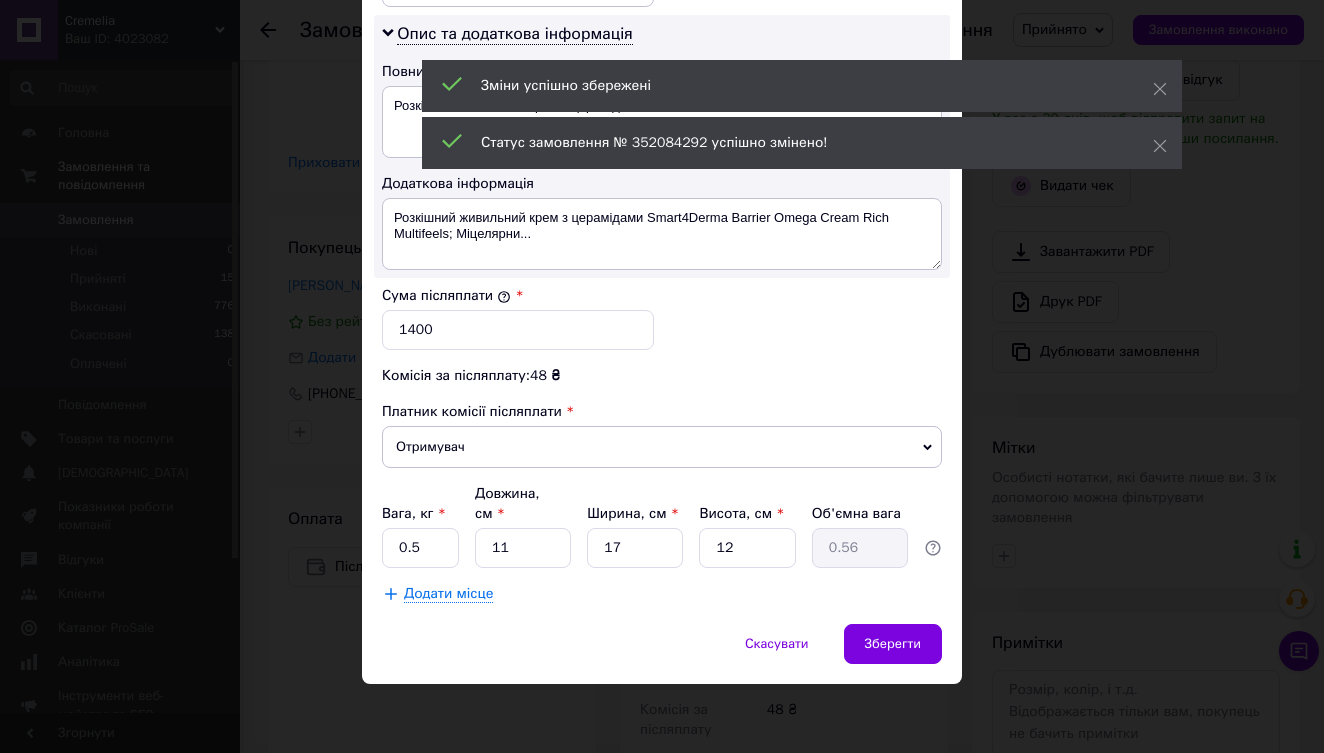 click on "Отримувач" at bounding box center [662, 447] 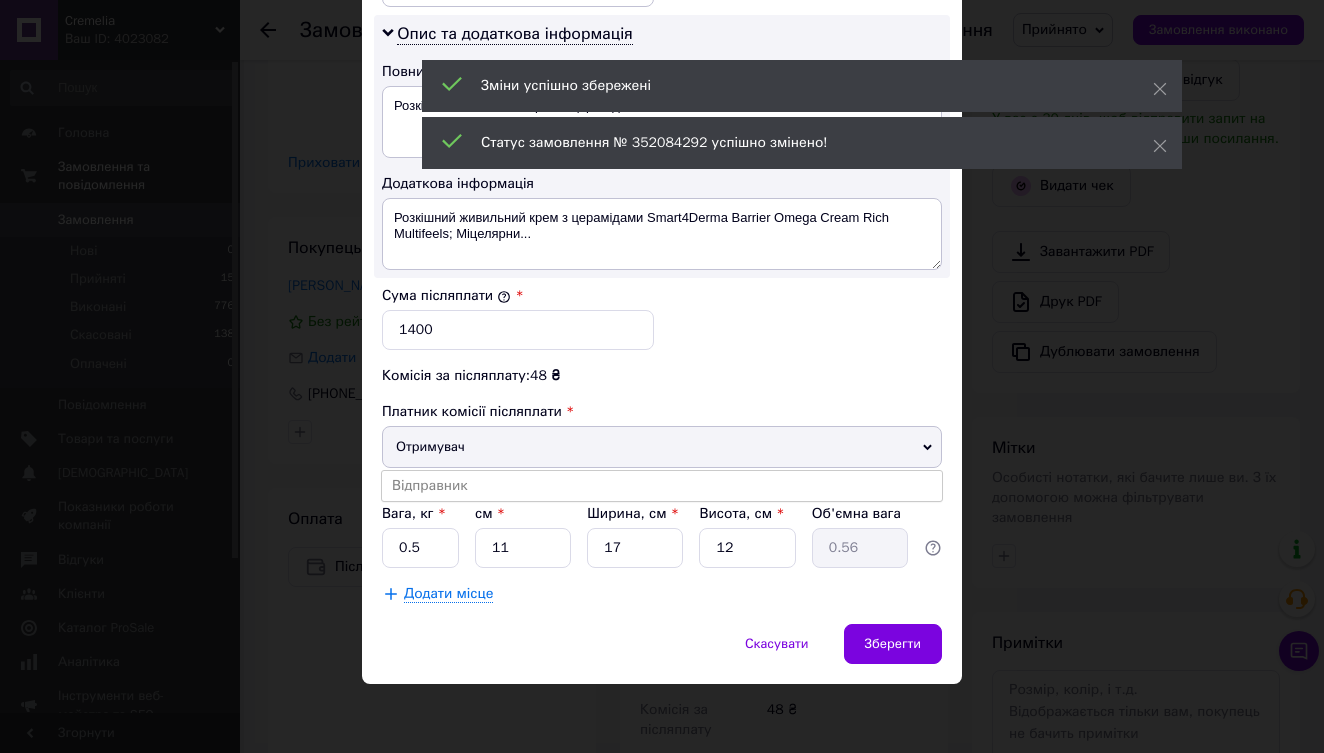 click on "Відправник" at bounding box center (662, 486) 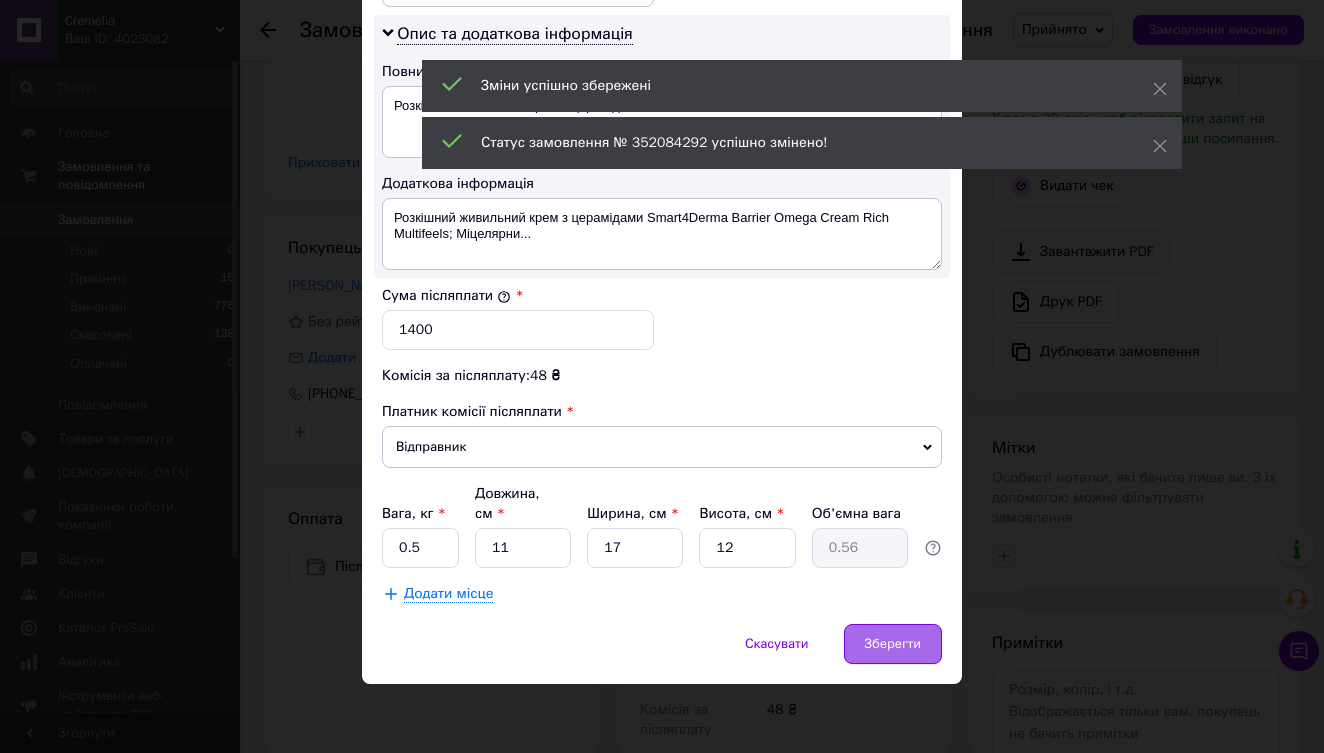 click on "Зберегти" at bounding box center [893, 644] 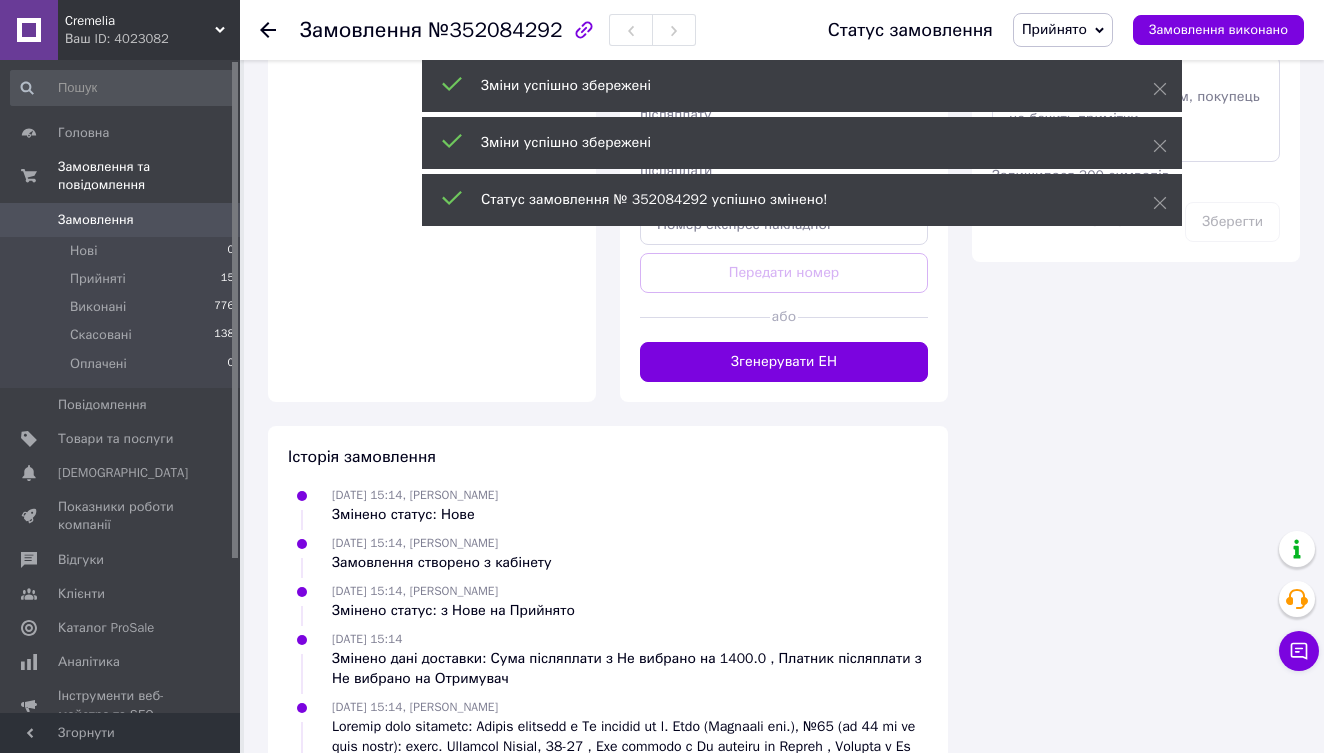 scroll, scrollTop: 1036, scrollLeft: 0, axis: vertical 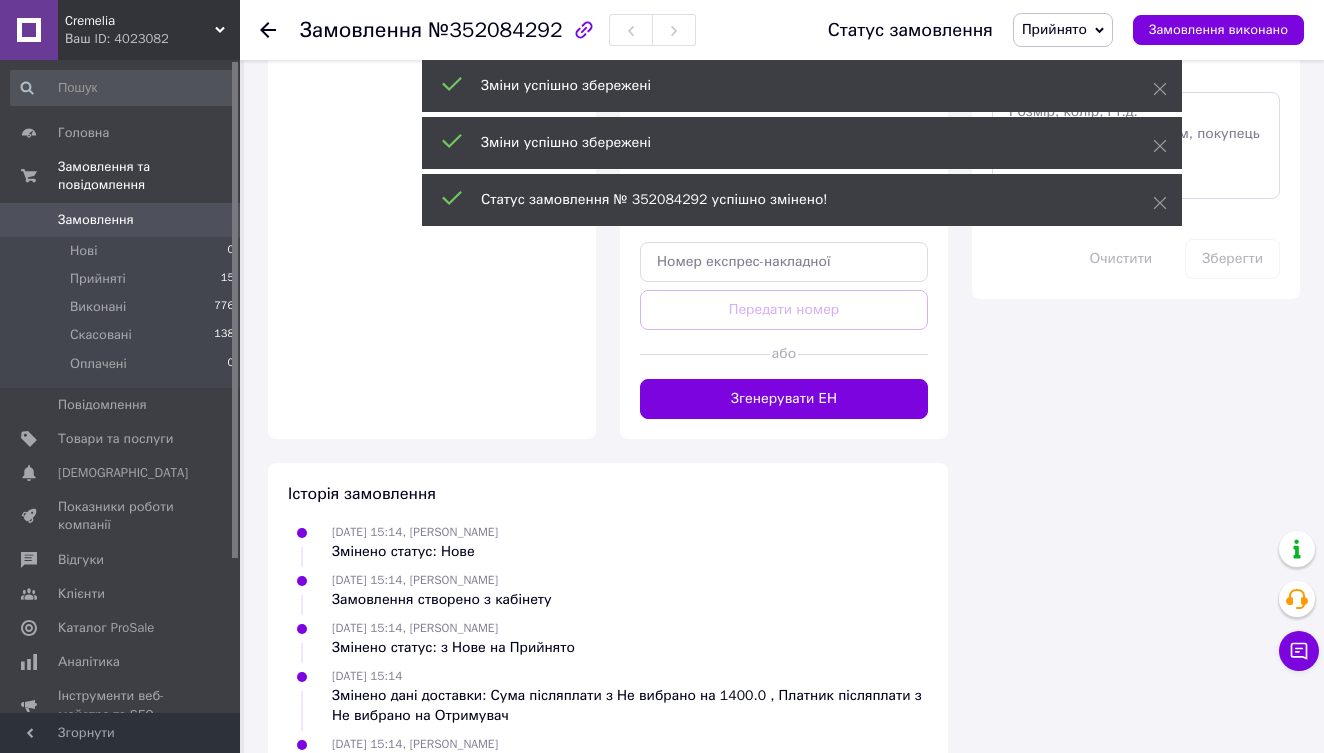 click on "Згенерувати ЕН" at bounding box center (784, 399) 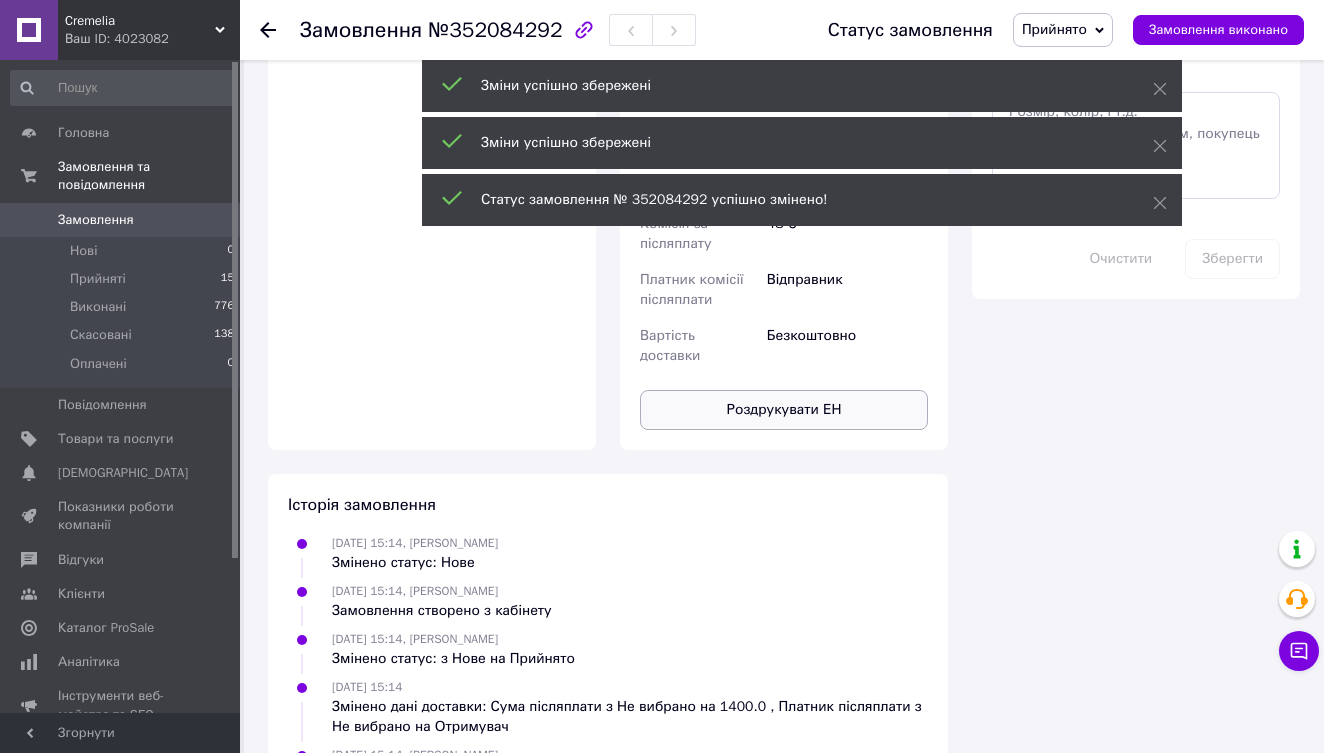 click on "Роздрукувати ЕН" at bounding box center [784, 410] 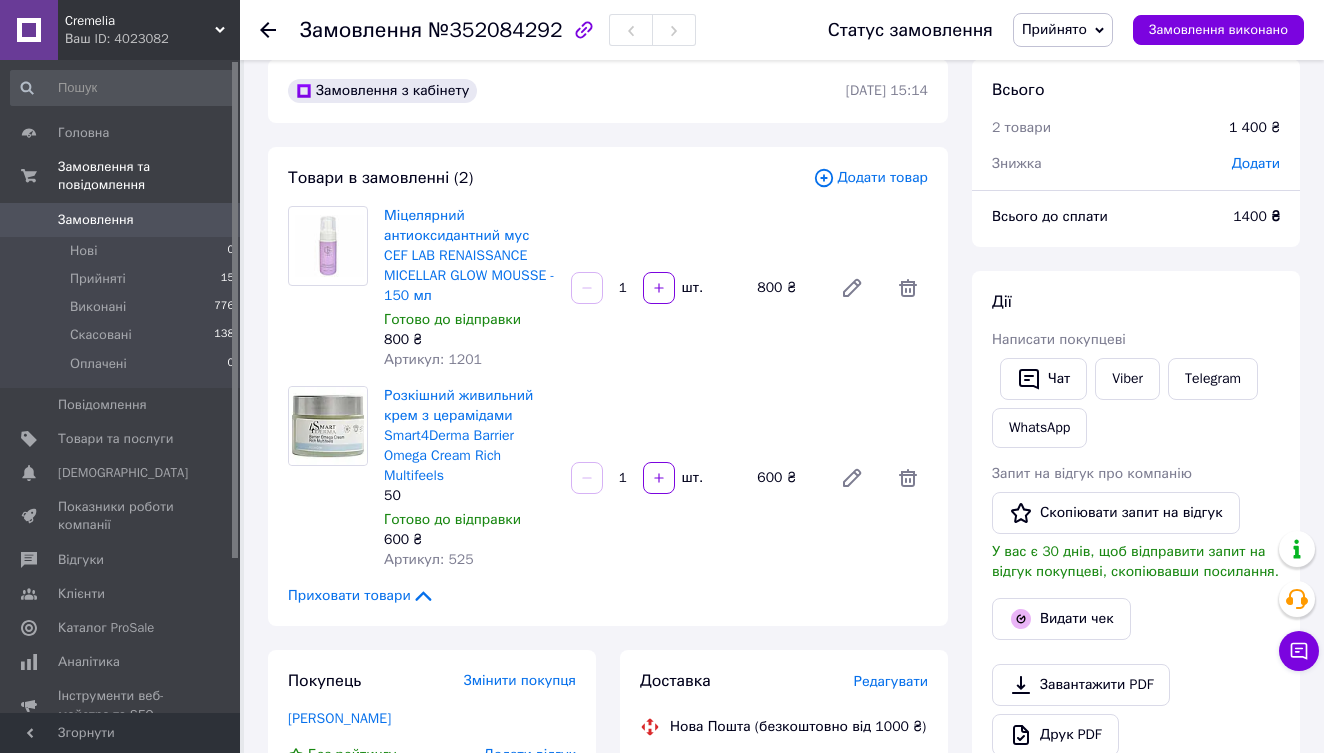 scroll, scrollTop: 26, scrollLeft: 0, axis: vertical 